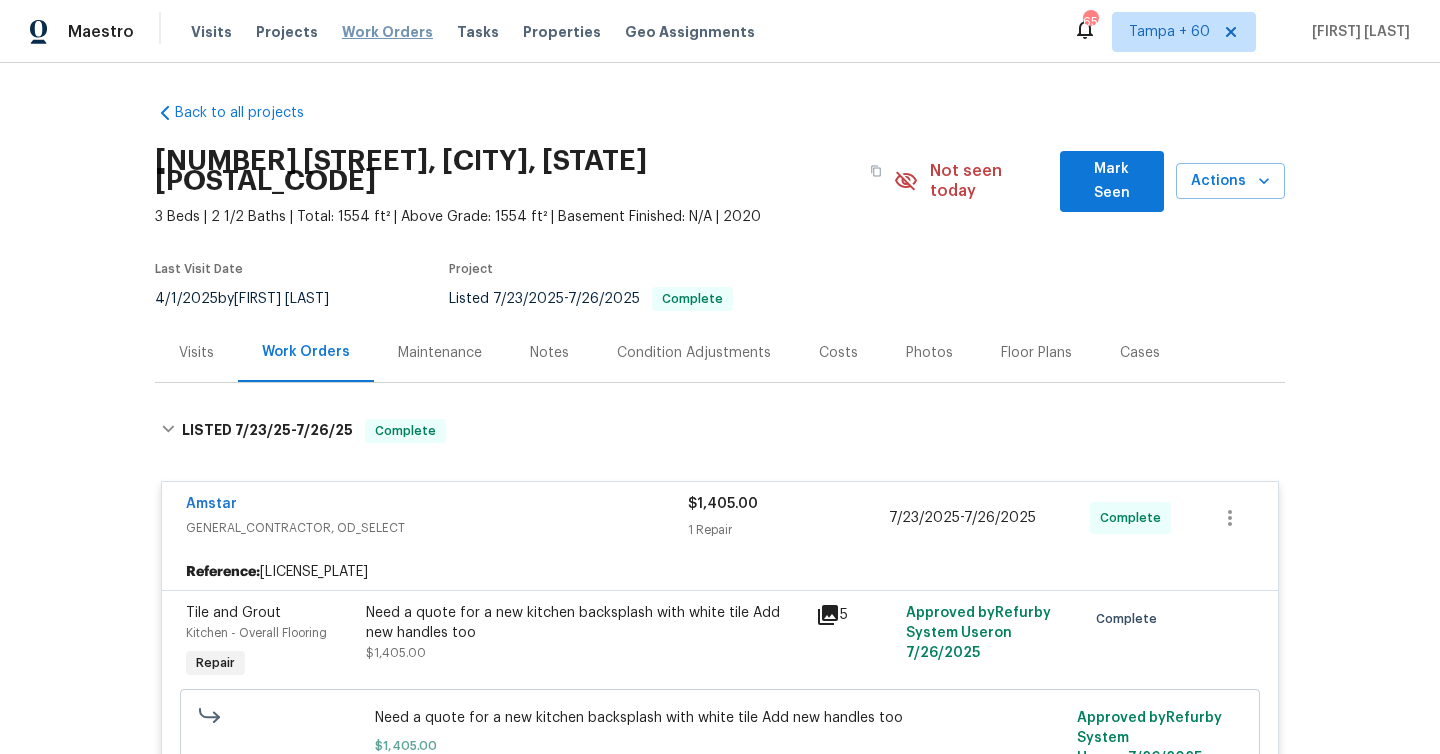 scroll, scrollTop: 0, scrollLeft: 0, axis: both 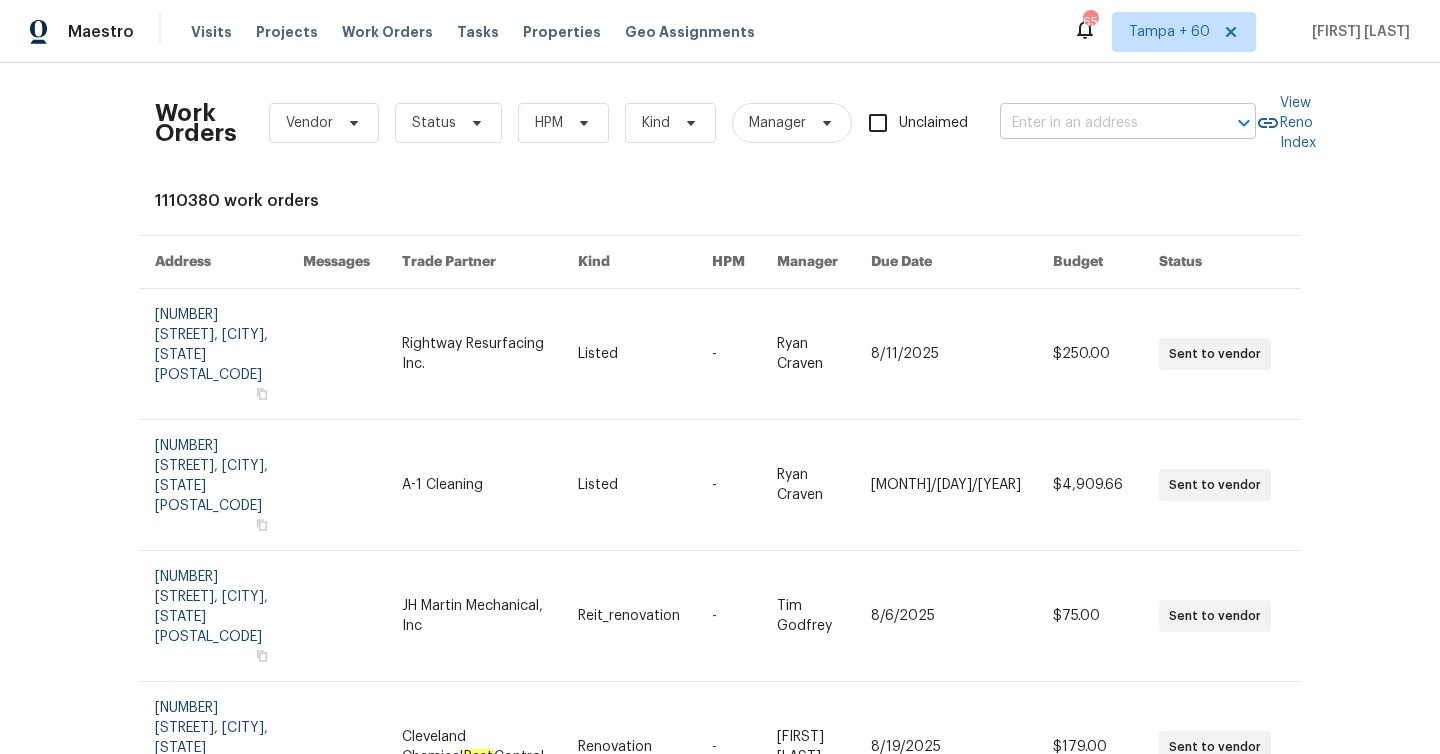 click at bounding box center (1100, 123) 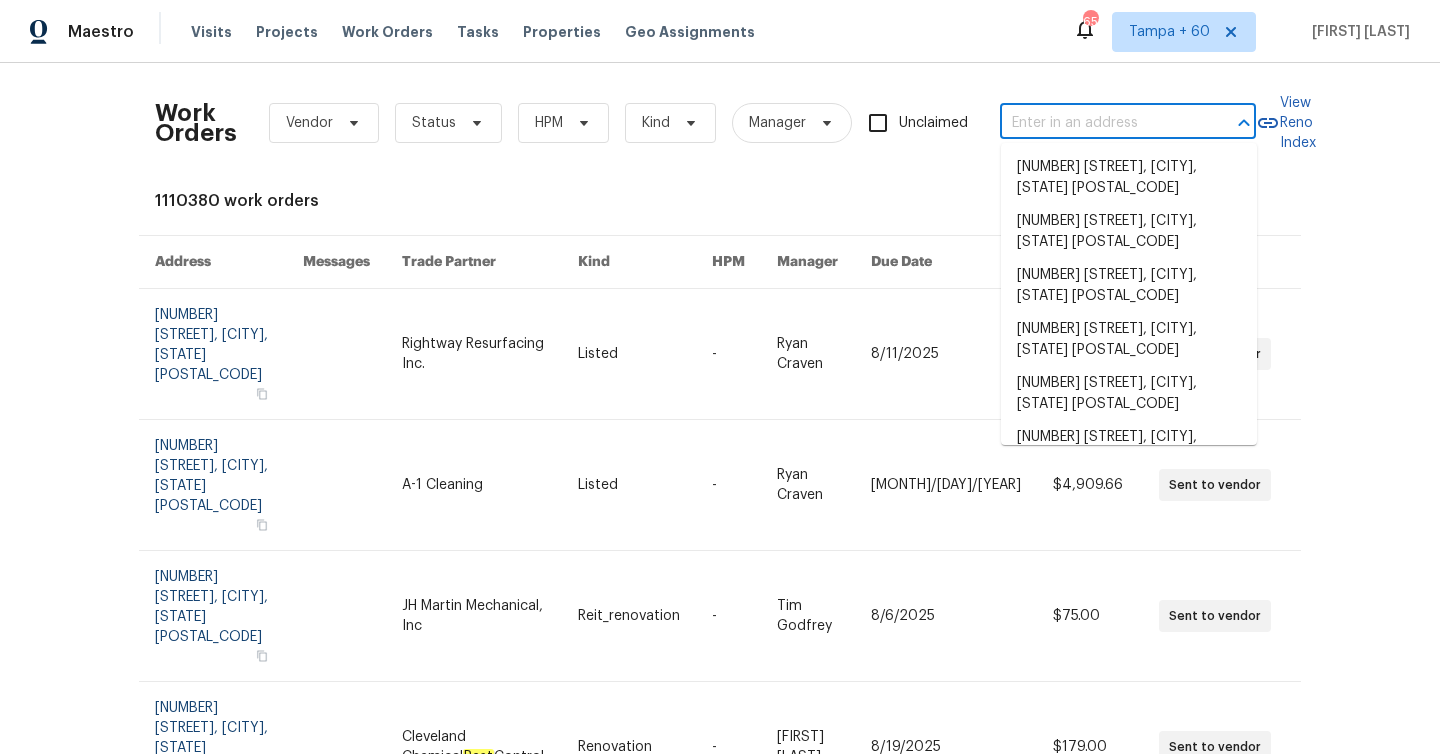 paste on "[NUMBER] [STREET], [CITY], [STATE] [POSTAL_CODE]" 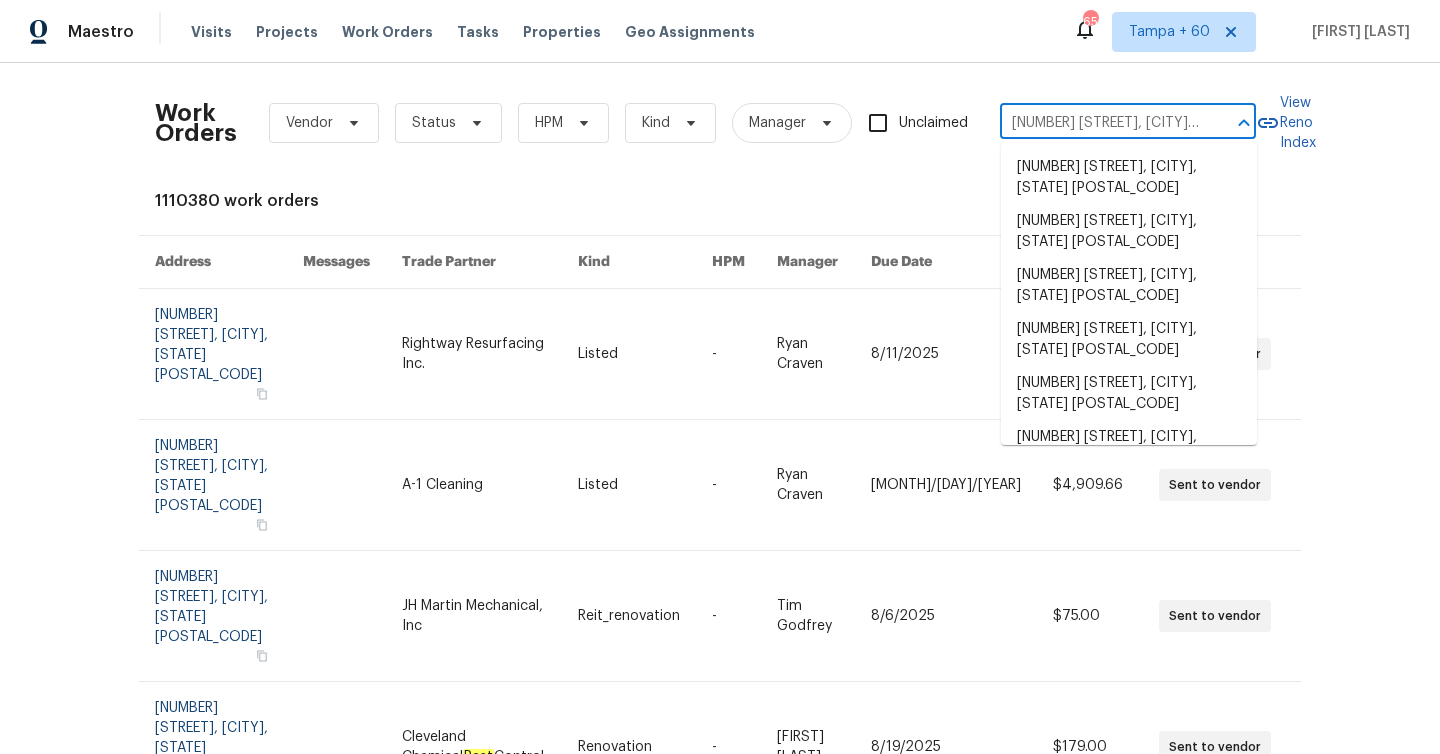 scroll, scrollTop: 0, scrollLeft: 40, axis: horizontal 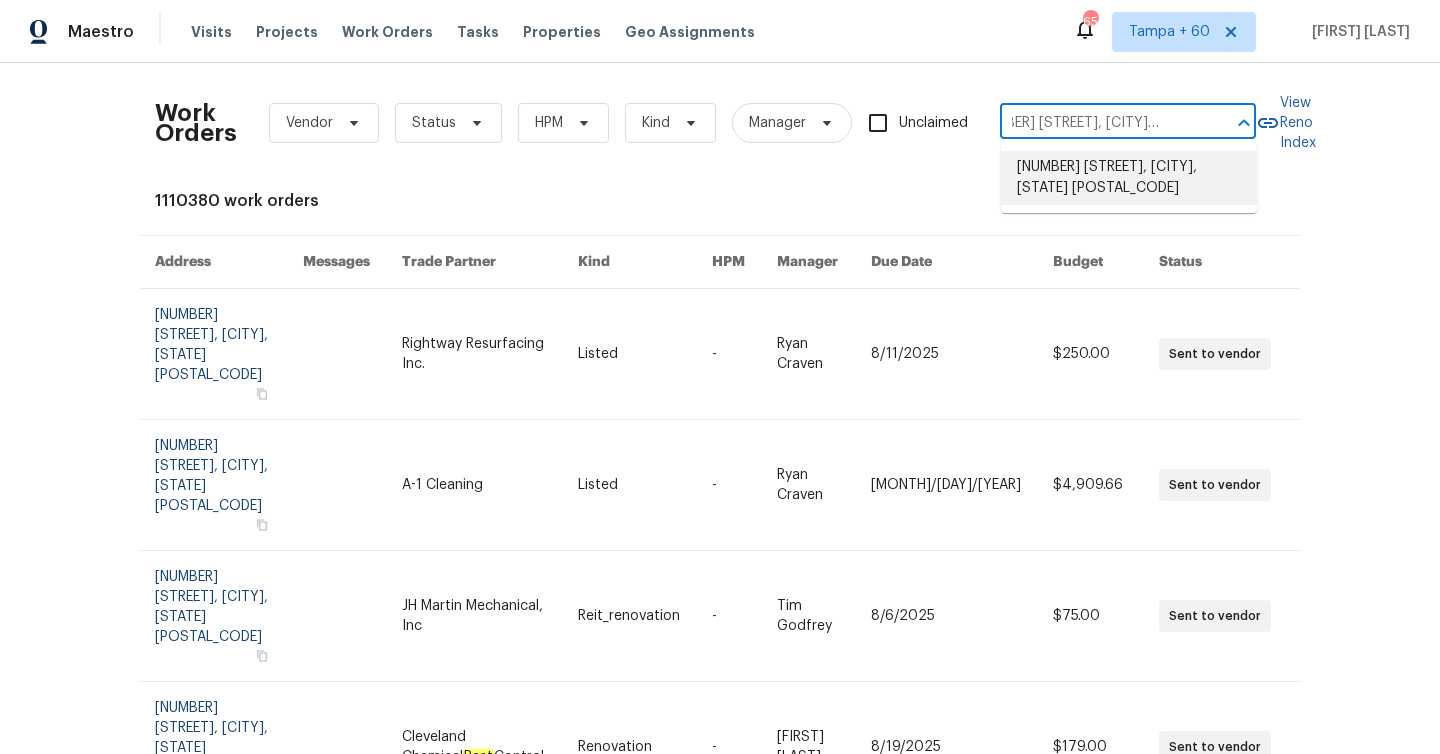 click on "[NUMBER] [STREET], [CITY], [STATE] [POSTAL_CODE]" at bounding box center [1129, 178] 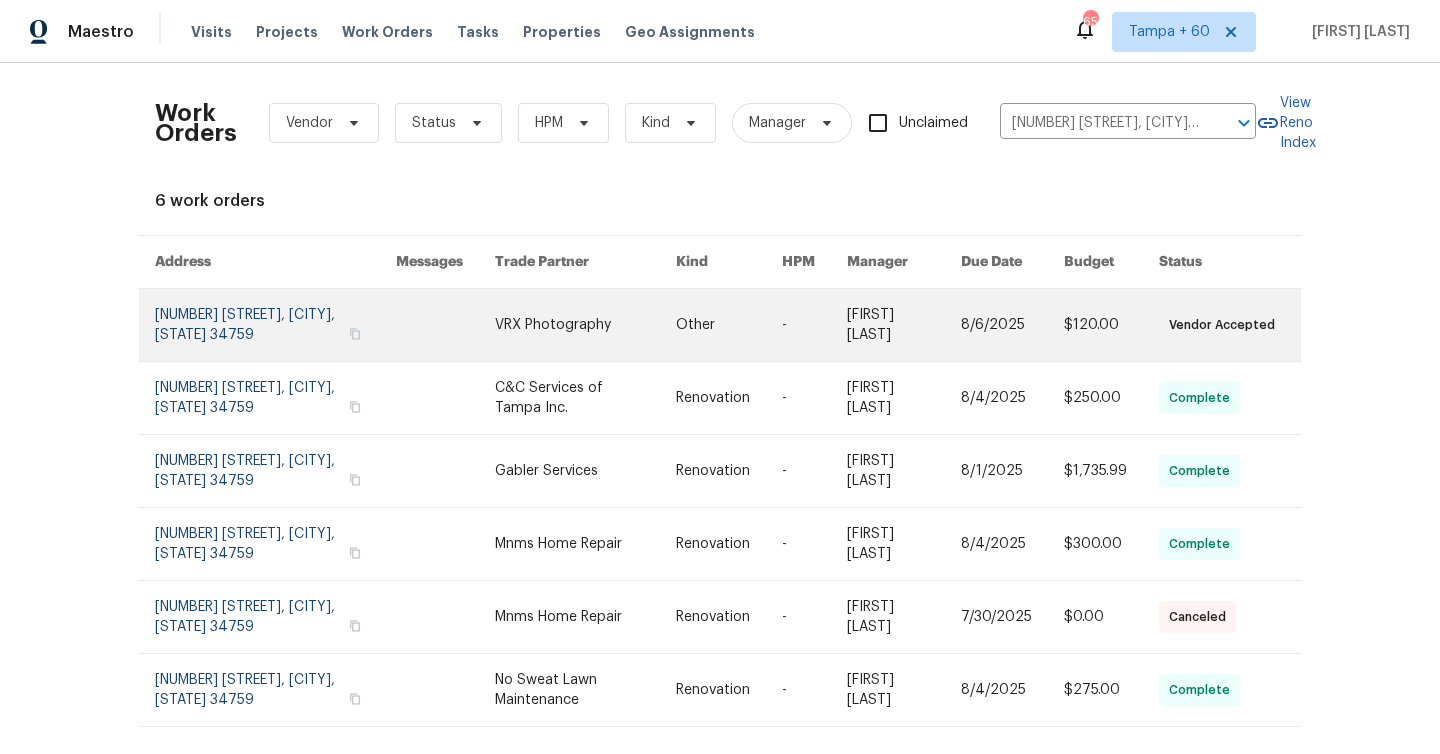 click at bounding box center (275, 325) 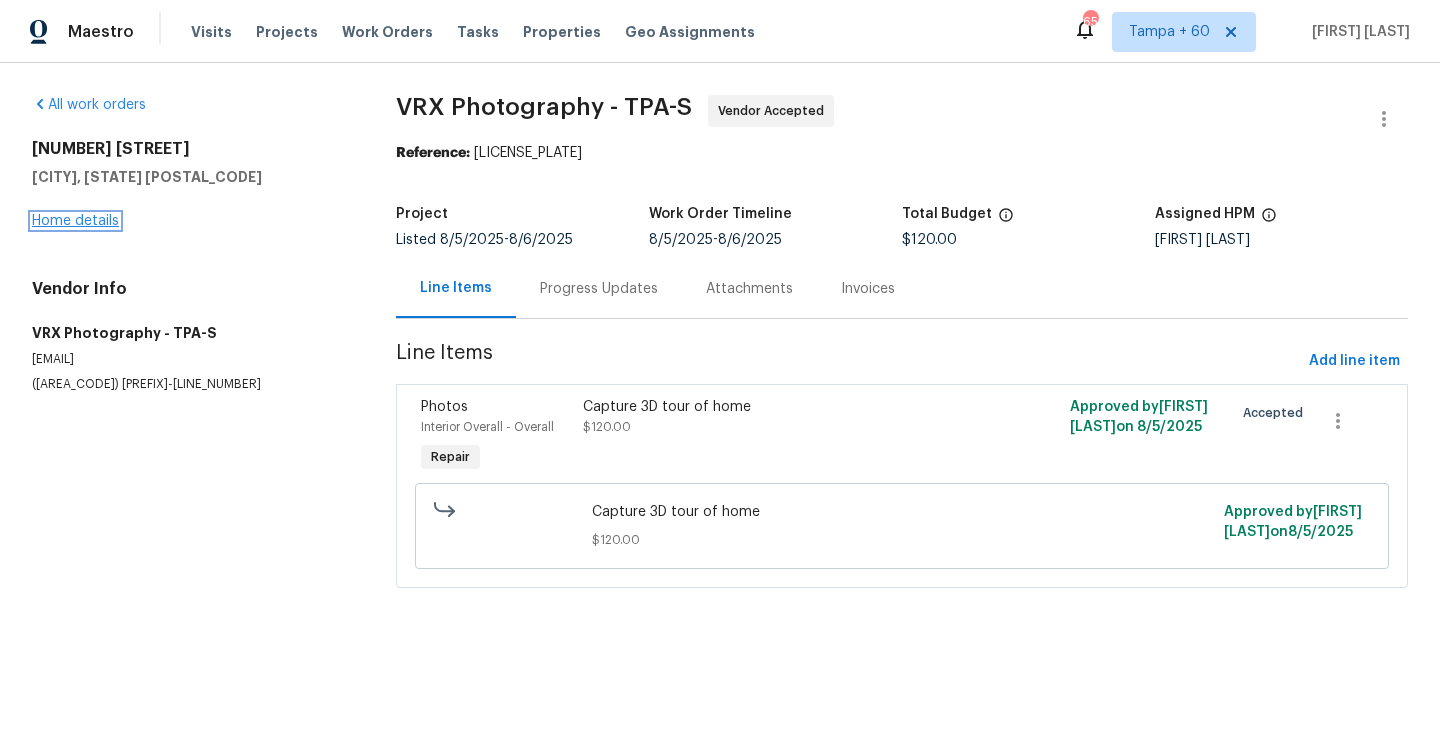 click on "Home details" at bounding box center [75, 221] 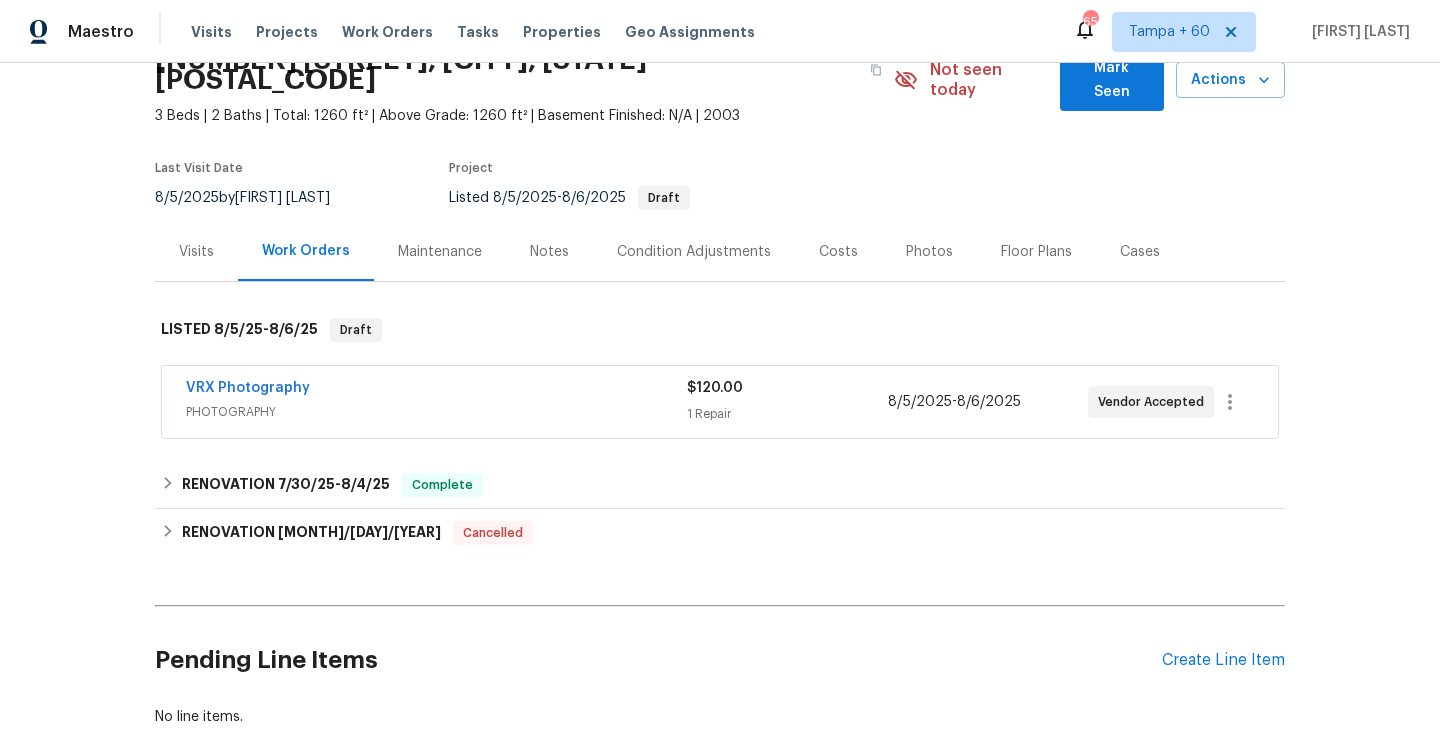 scroll, scrollTop: 190, scrollLeft: 0, axis: vertical 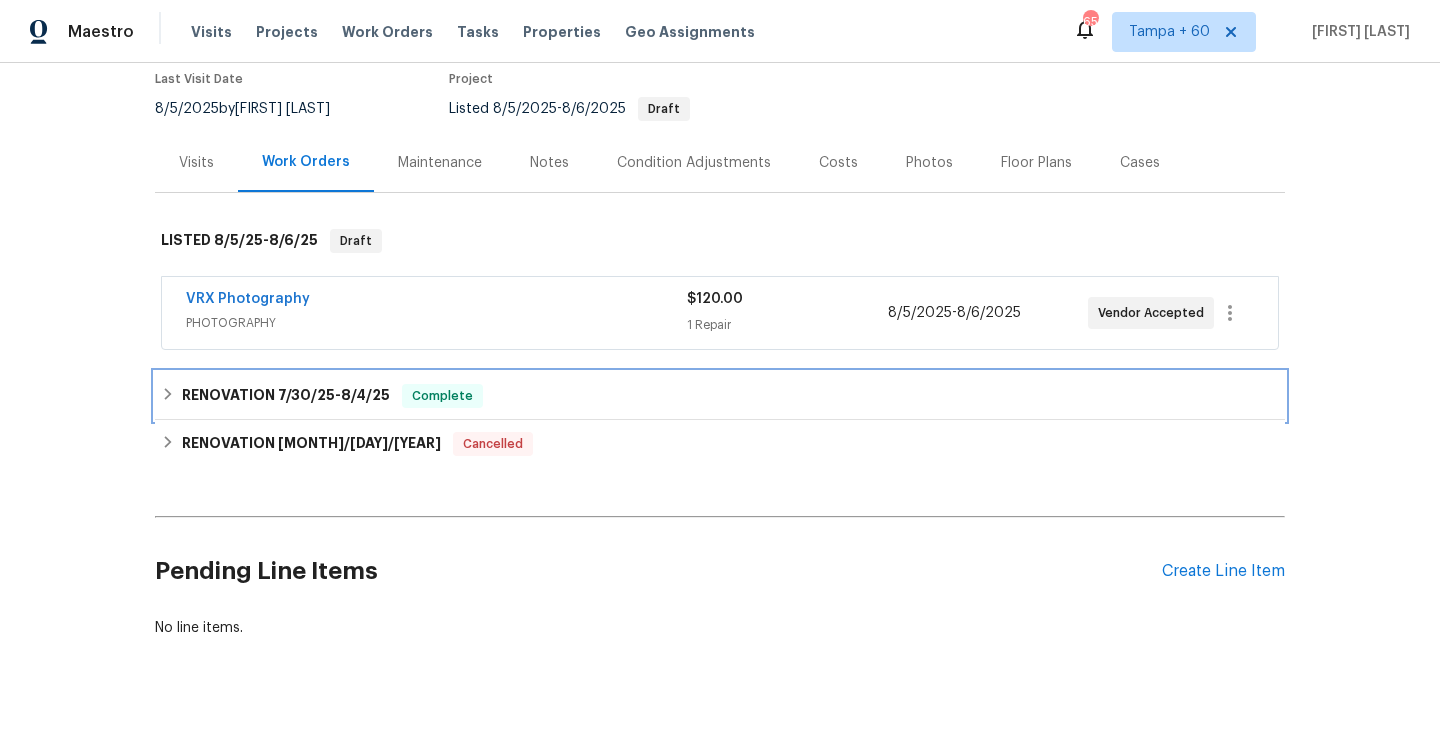 click on "7/30/25" at bounding box center (306, 395) 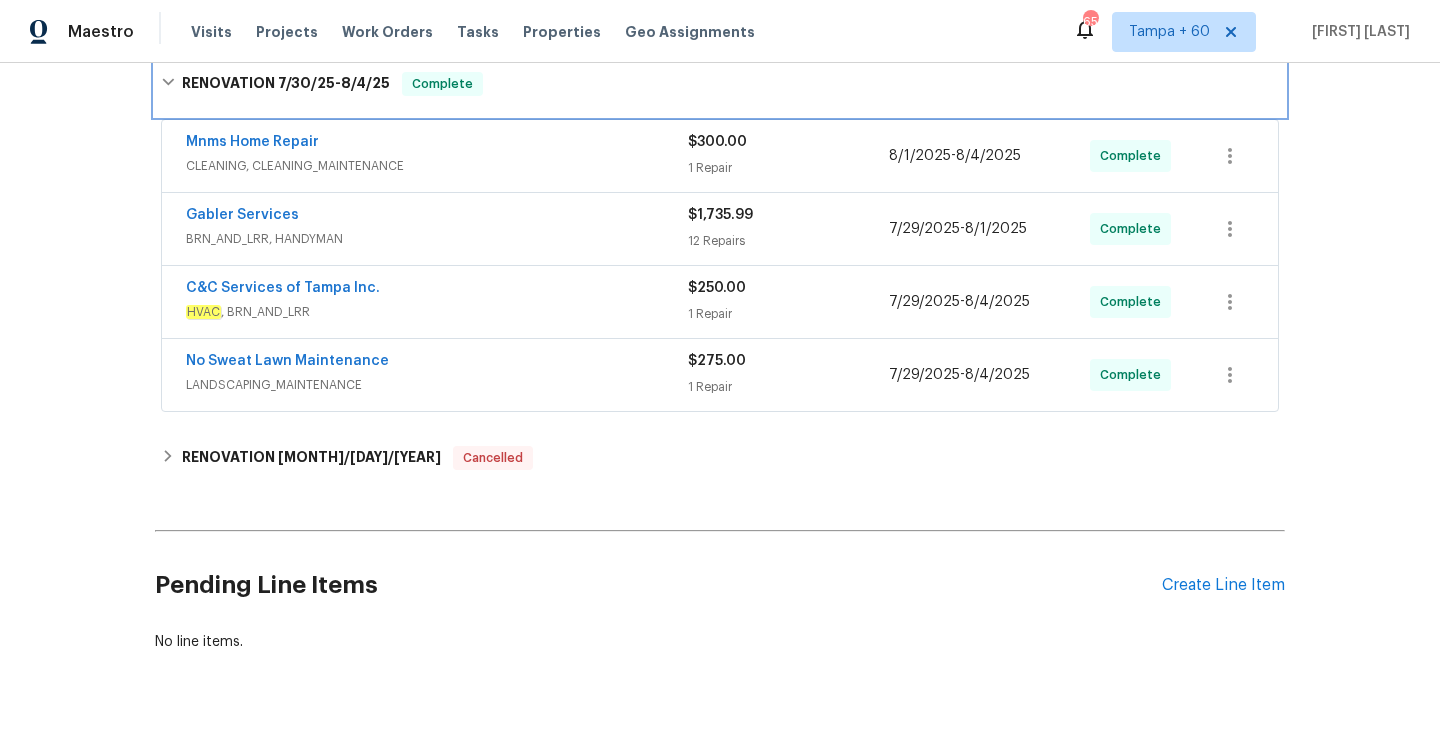 scroll, scrollTop: 524, scrollLeft: 0, axis: vertical 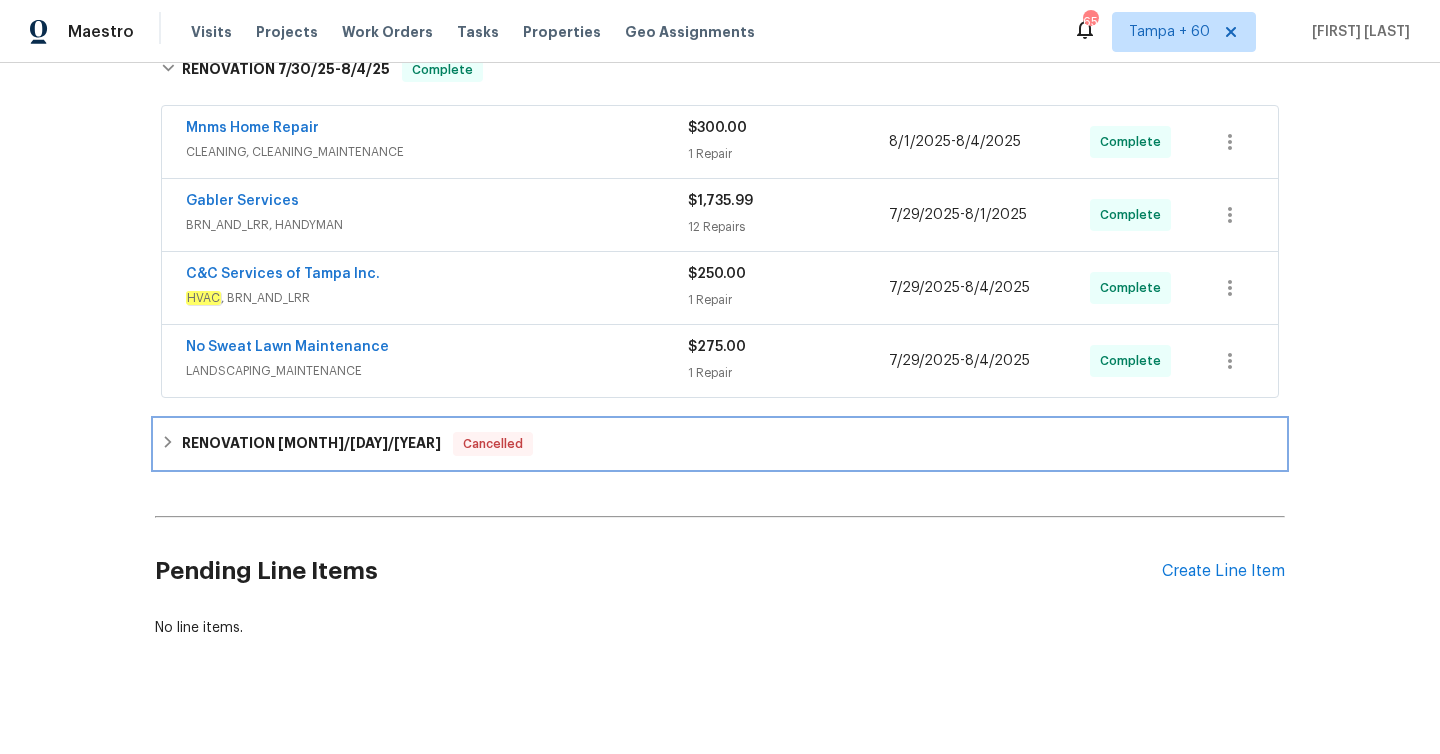click on "RENOVATION [MONTH]/[DAY]/[YEAR]" at bounding box center (311, 444) 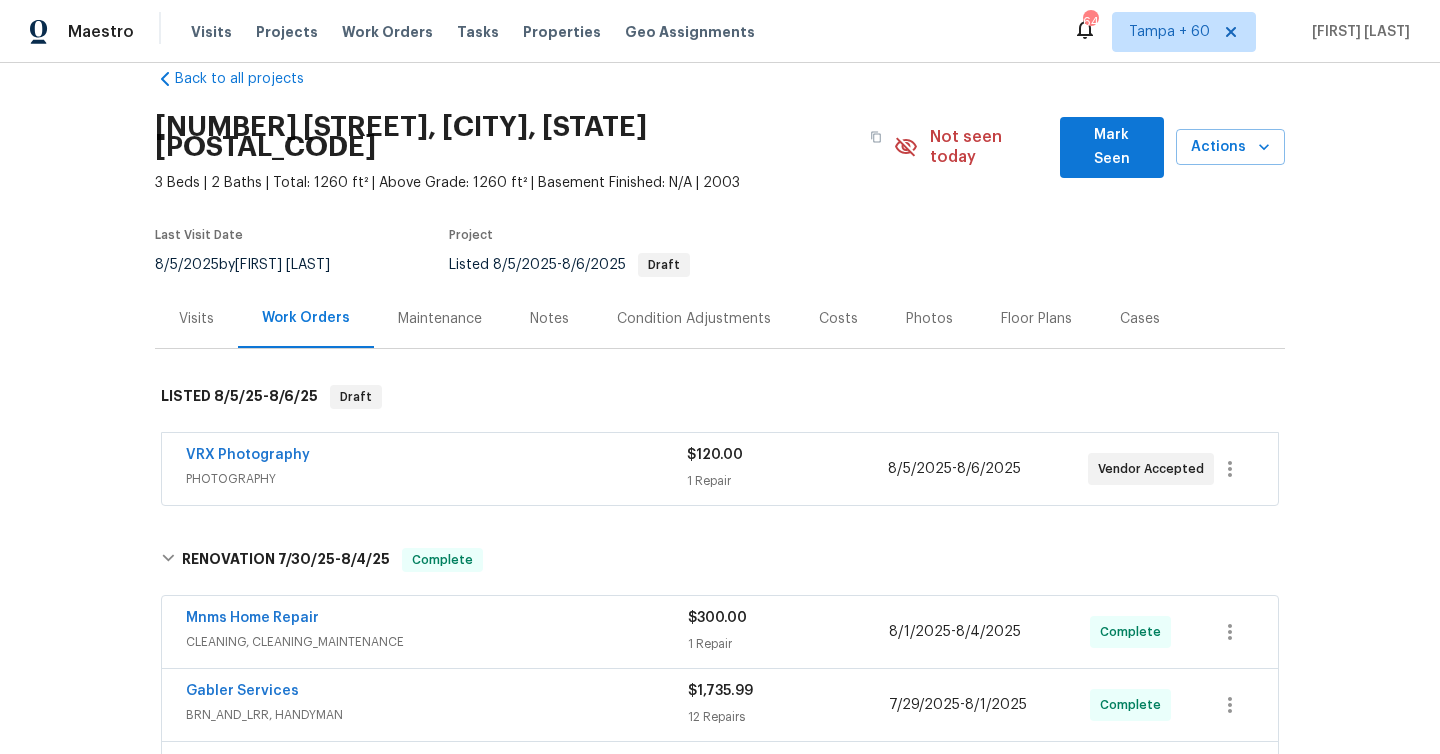 scroll, scrollTop: 0, scrollLeft: 0, axis: both 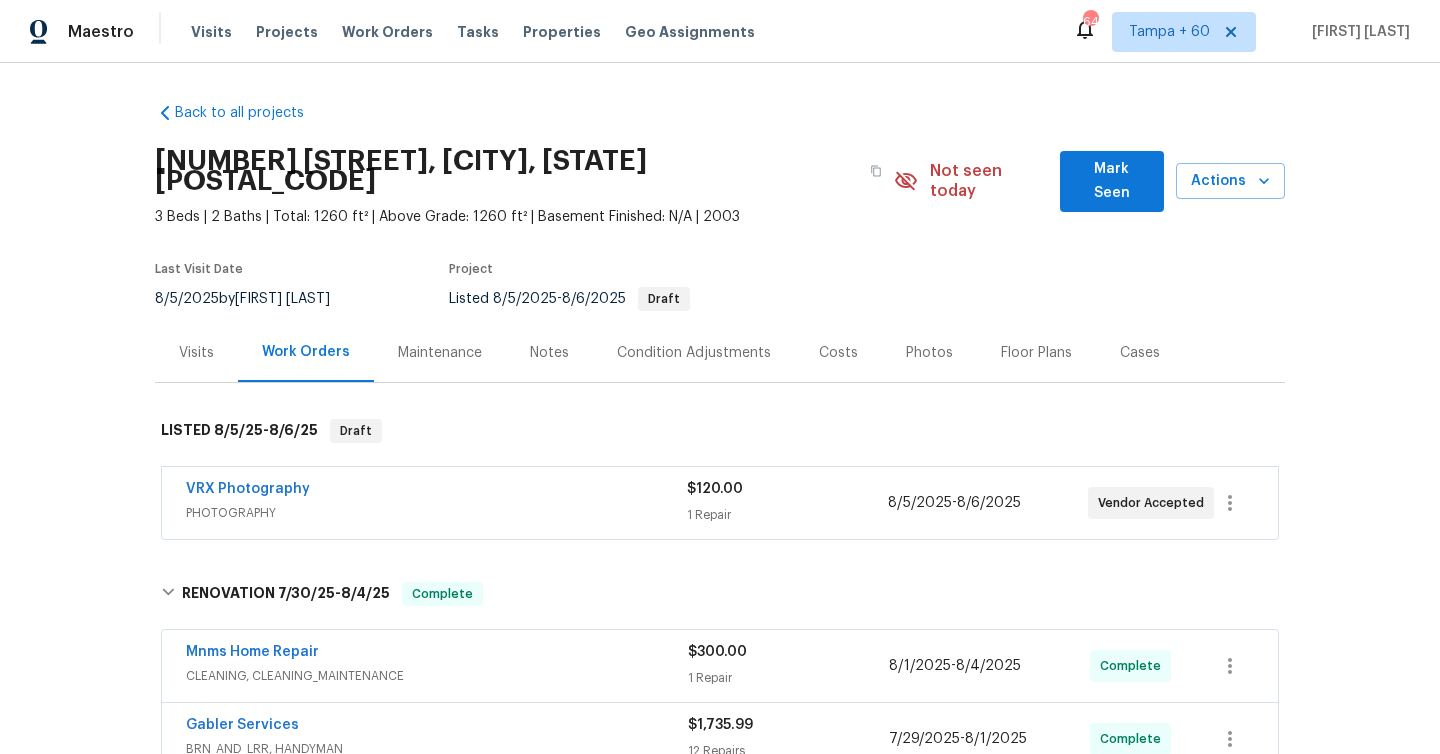click on "Visits" at bounding box center [196, 352] 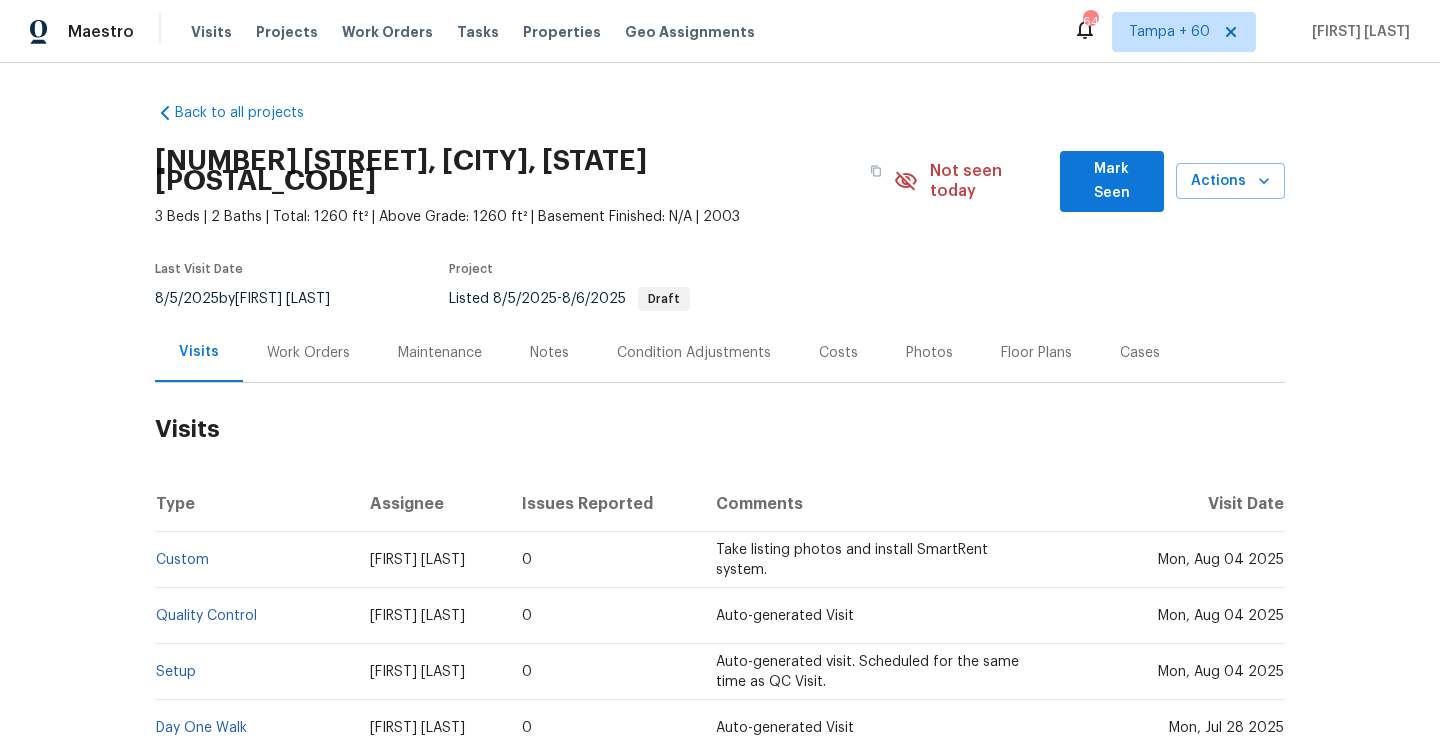 click on "Work Orders" at bounding box center (308, 353) 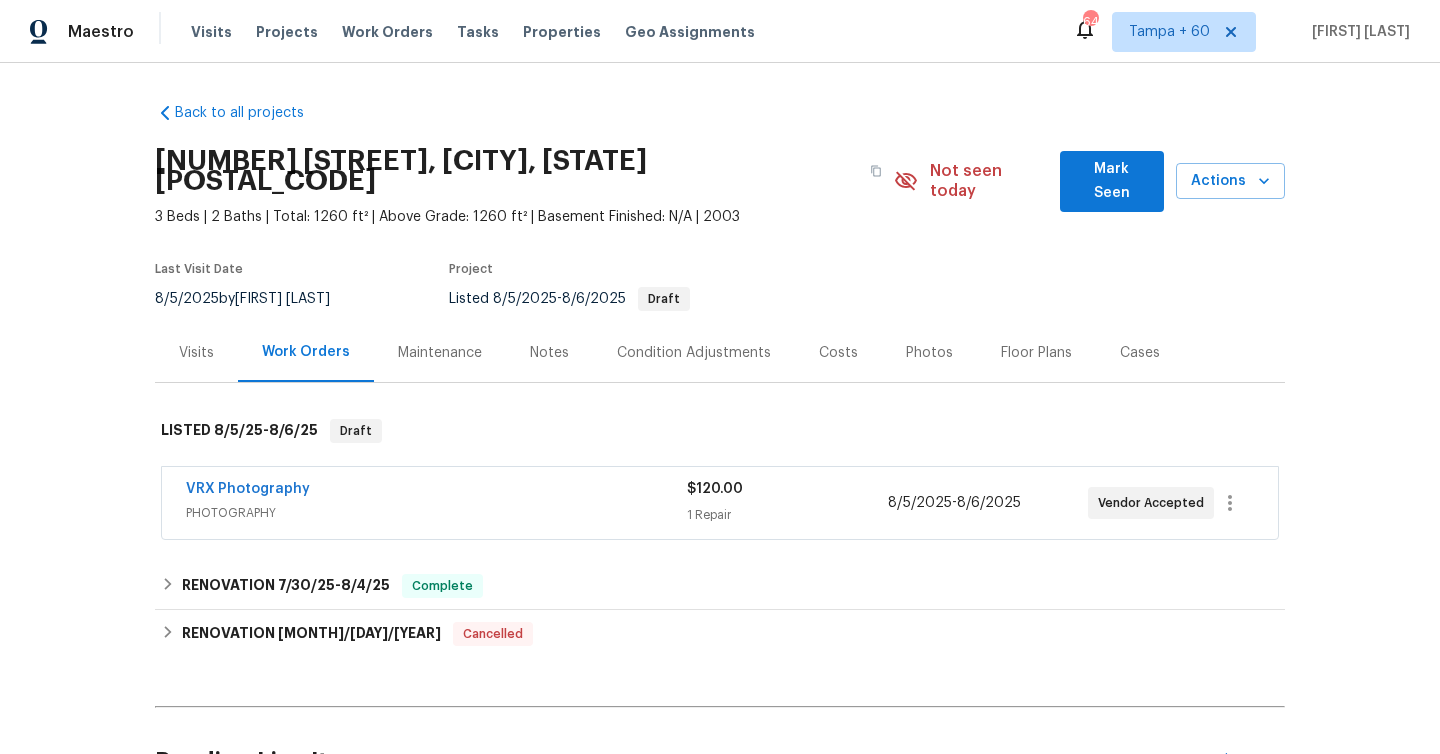 click on "1 Repair" at bounding box center [787, 515] 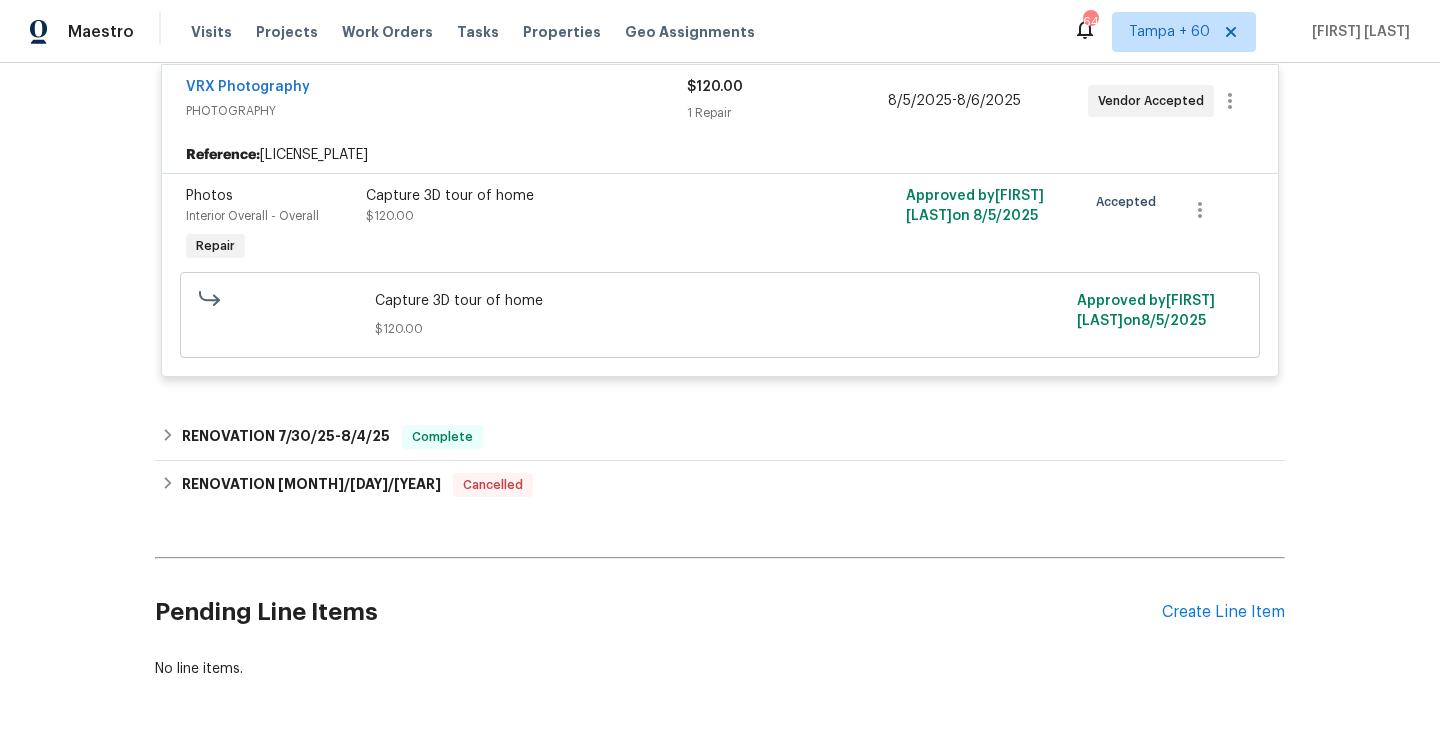 scroll, scrollTop: 452, scrollLeft: 0, axis: vertical 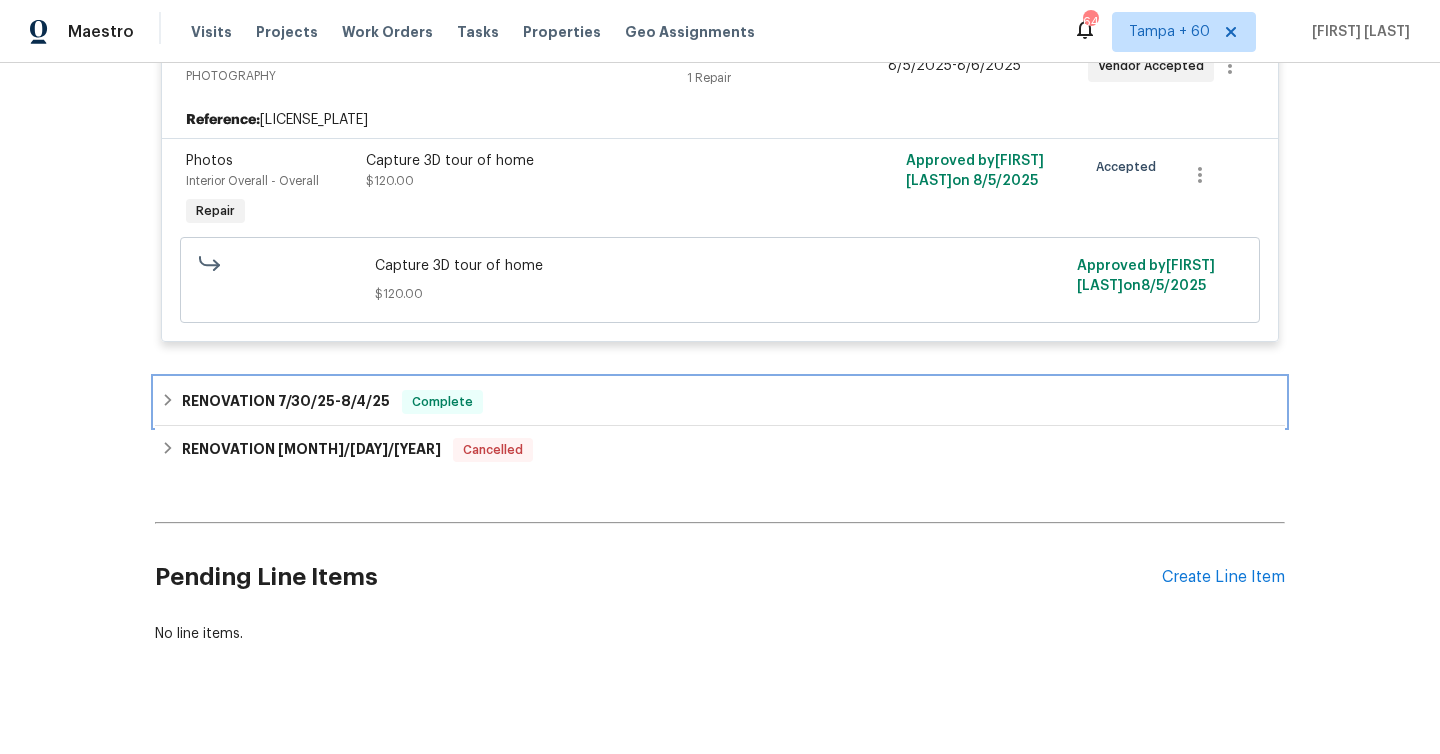click on "8/4/25" at bounding box center [365, 401] 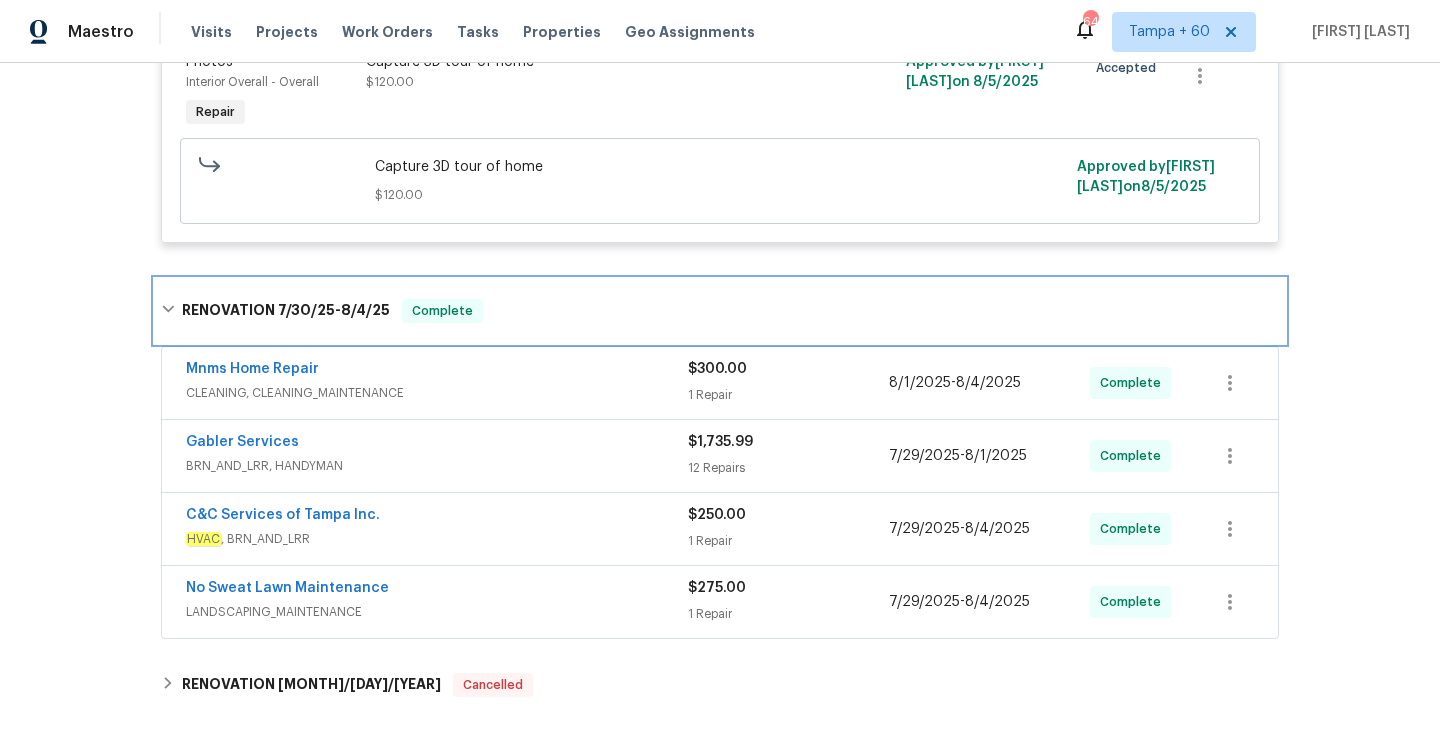 scroll, scrollTop: 590, scrollLeft: 0, axis: vertical 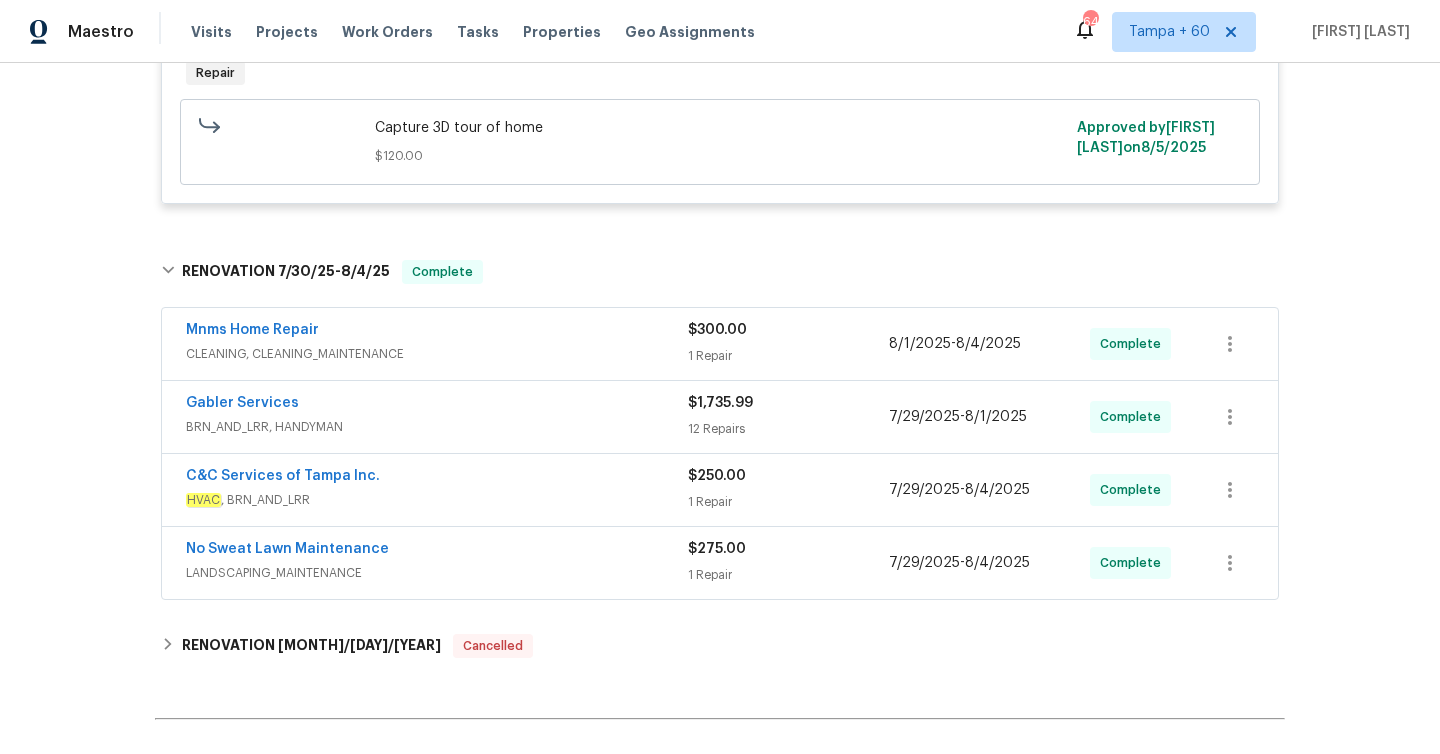 click on "$300.00 1 Repair" at bounding box center (788, 344) 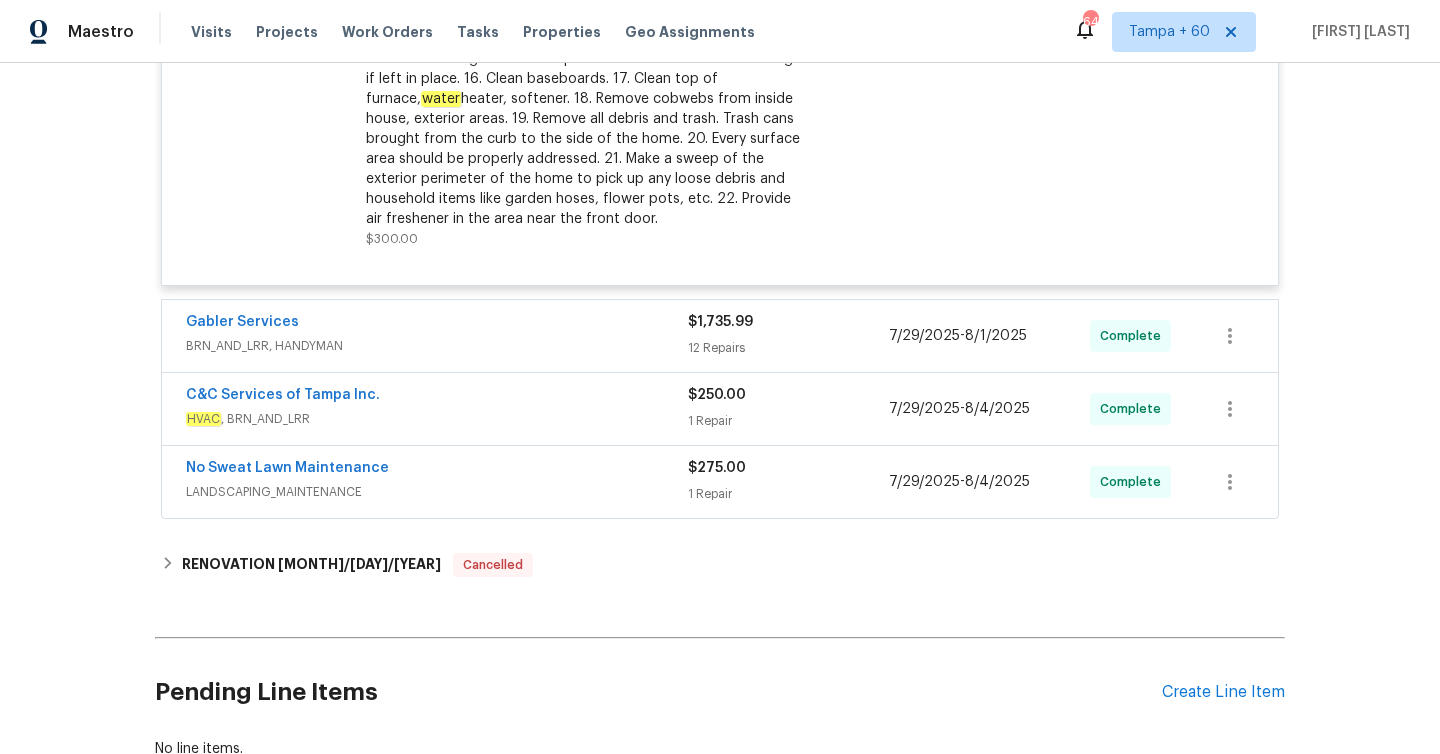 scroll, scrollTop: 1249, scrollLeft: 0, axis: vertical 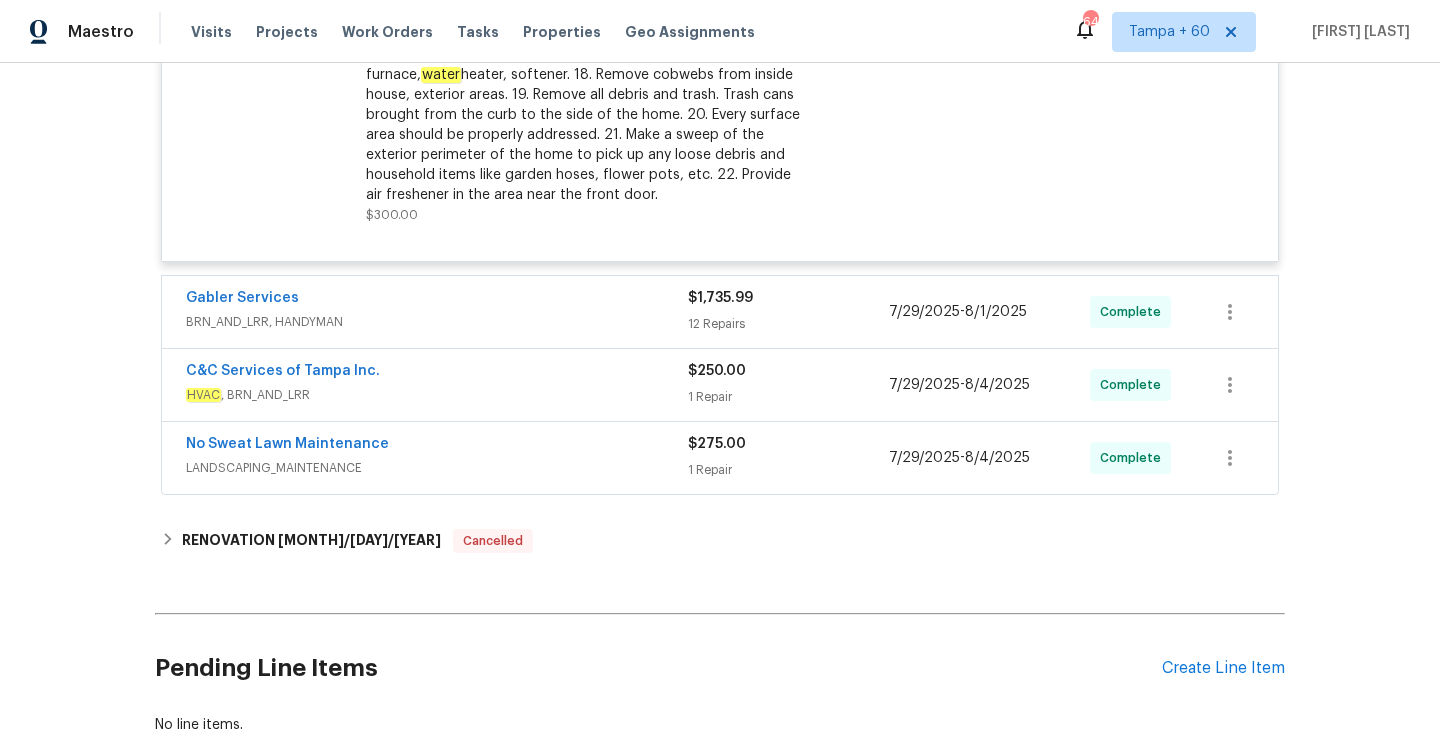 click on "Gabler Services BRN_AND_LRR, HANDYMAN $[PRICE] [NUMBER] Repairs [MONTH]/[DAY]/[YEAR] - [MONTH]/[DAY]/[YEAR] Complete" at bounding box center [720, 312] 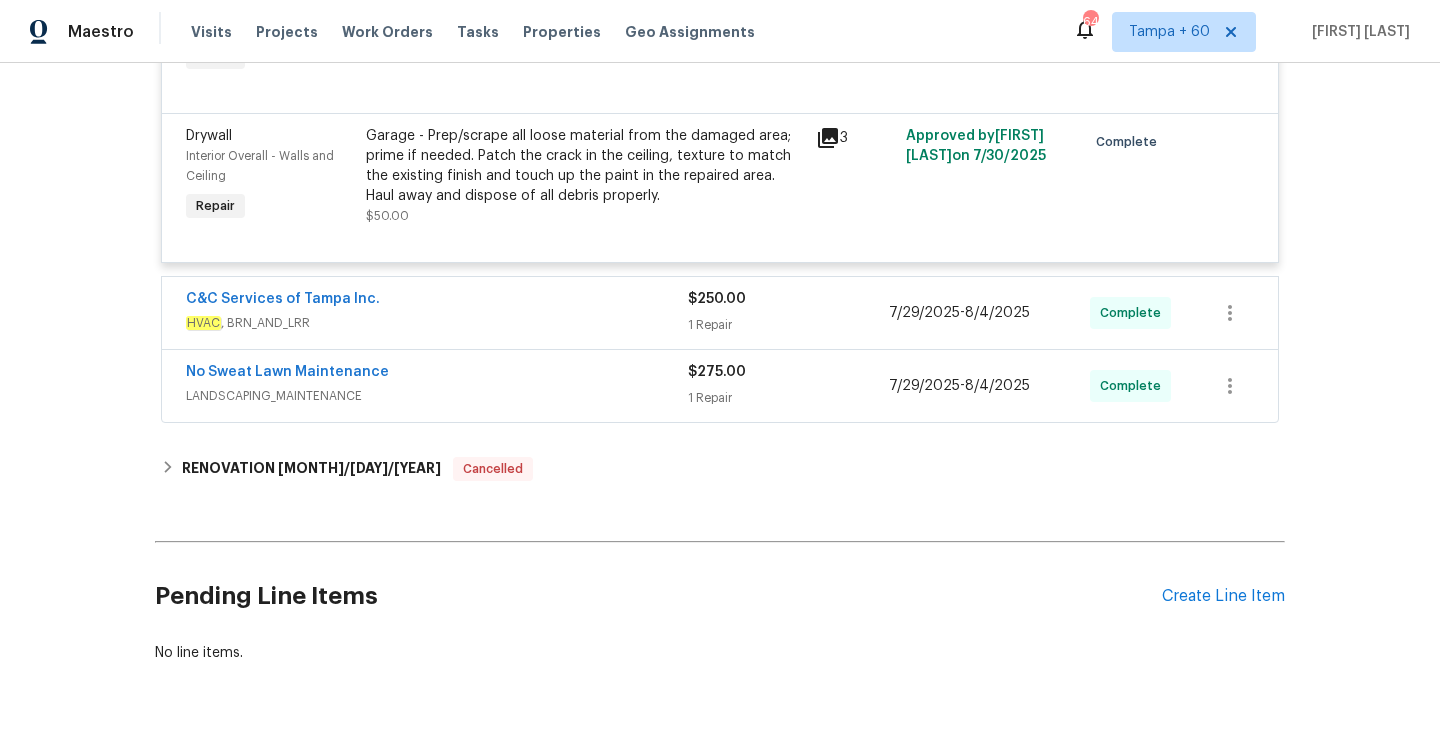 scroll, scrollTop: 3373, scrollLeft: 0, axis: vertical 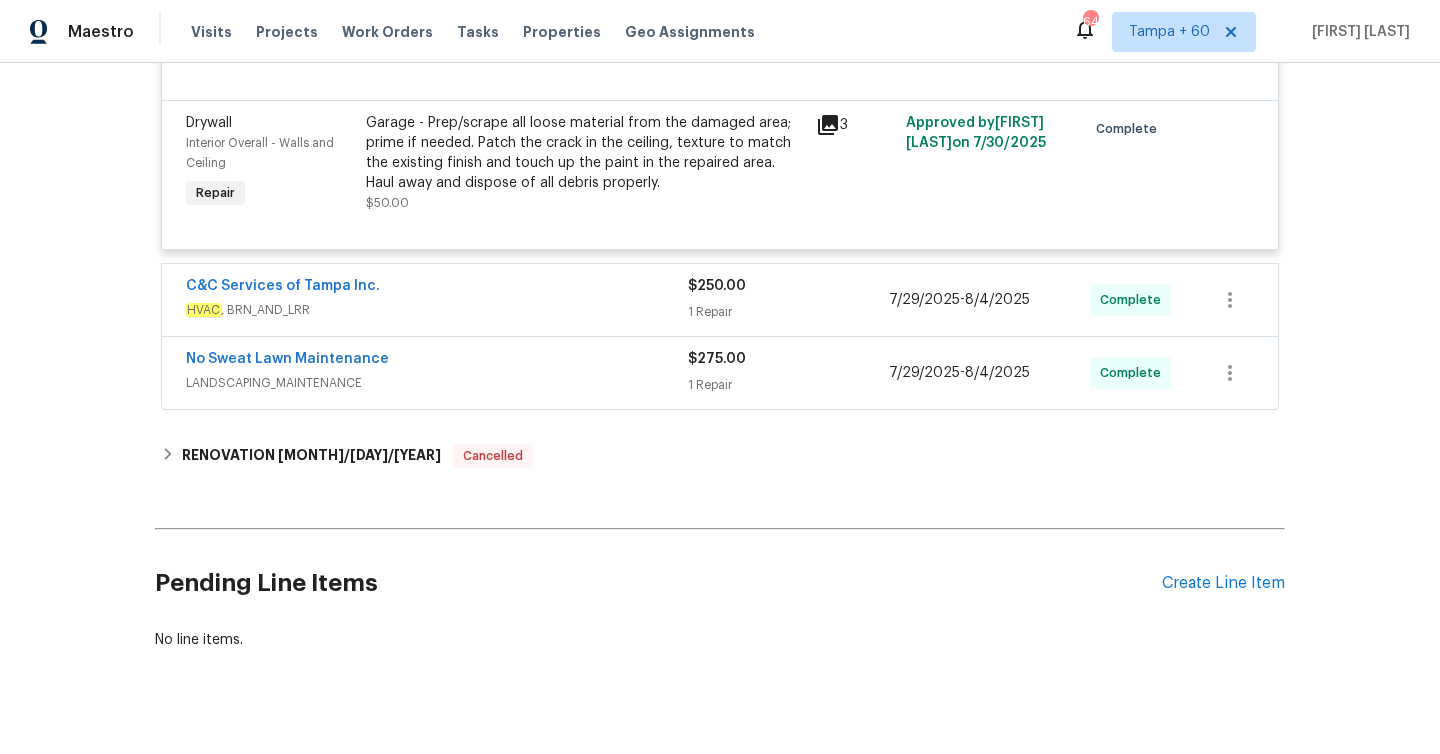 click on "$250.00" at bounding box center [788, 286] 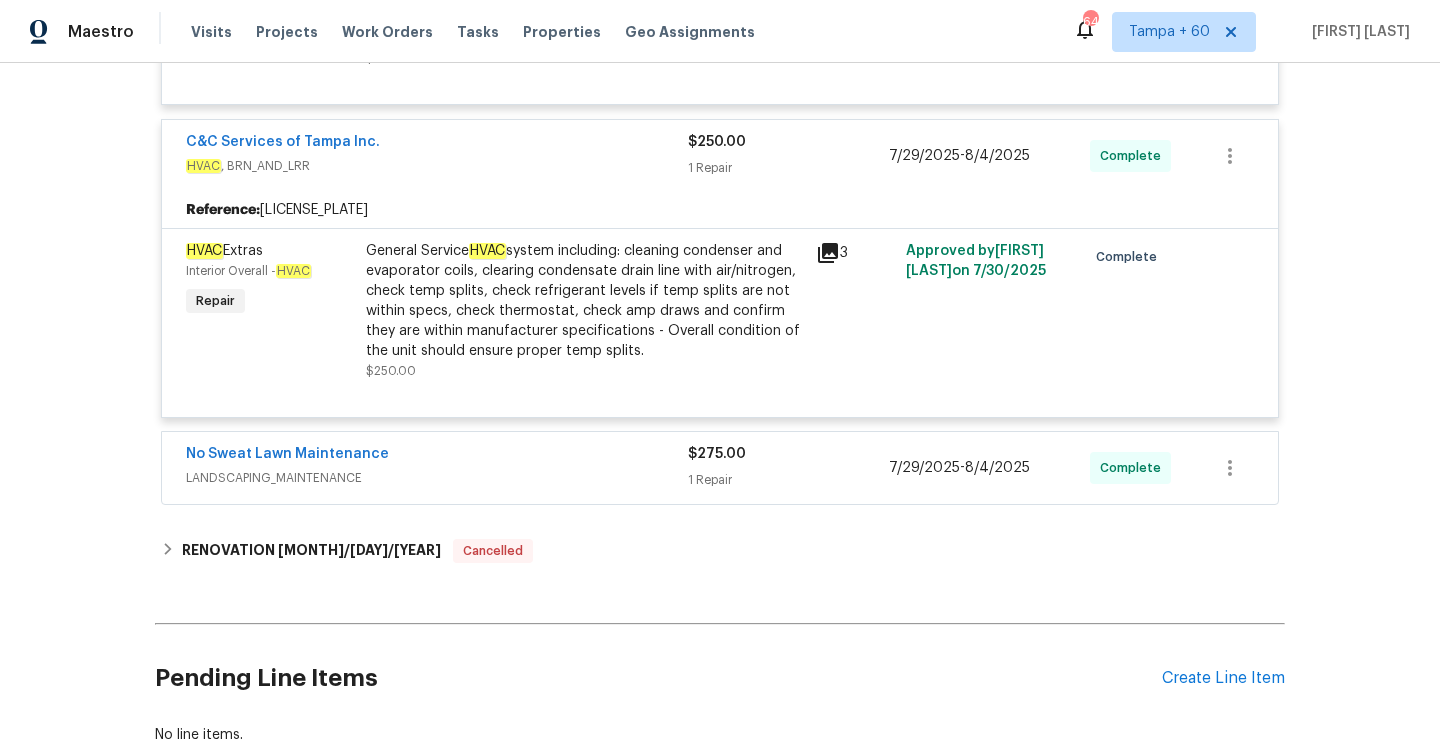 scroll, scrollTop: 3608, scrollLeft: 0, axis: vertical 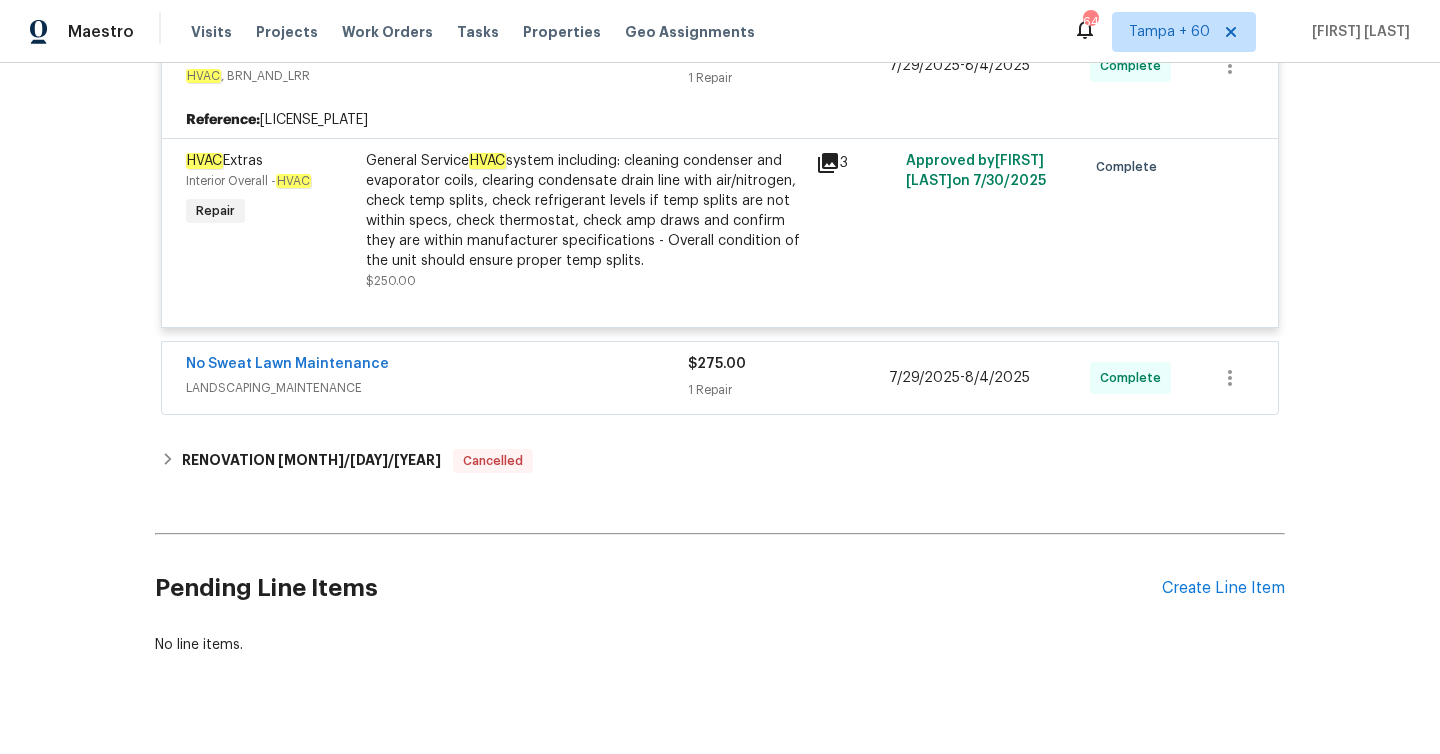click on "$275.00 1 Repair" at bounding box center [788, 378] 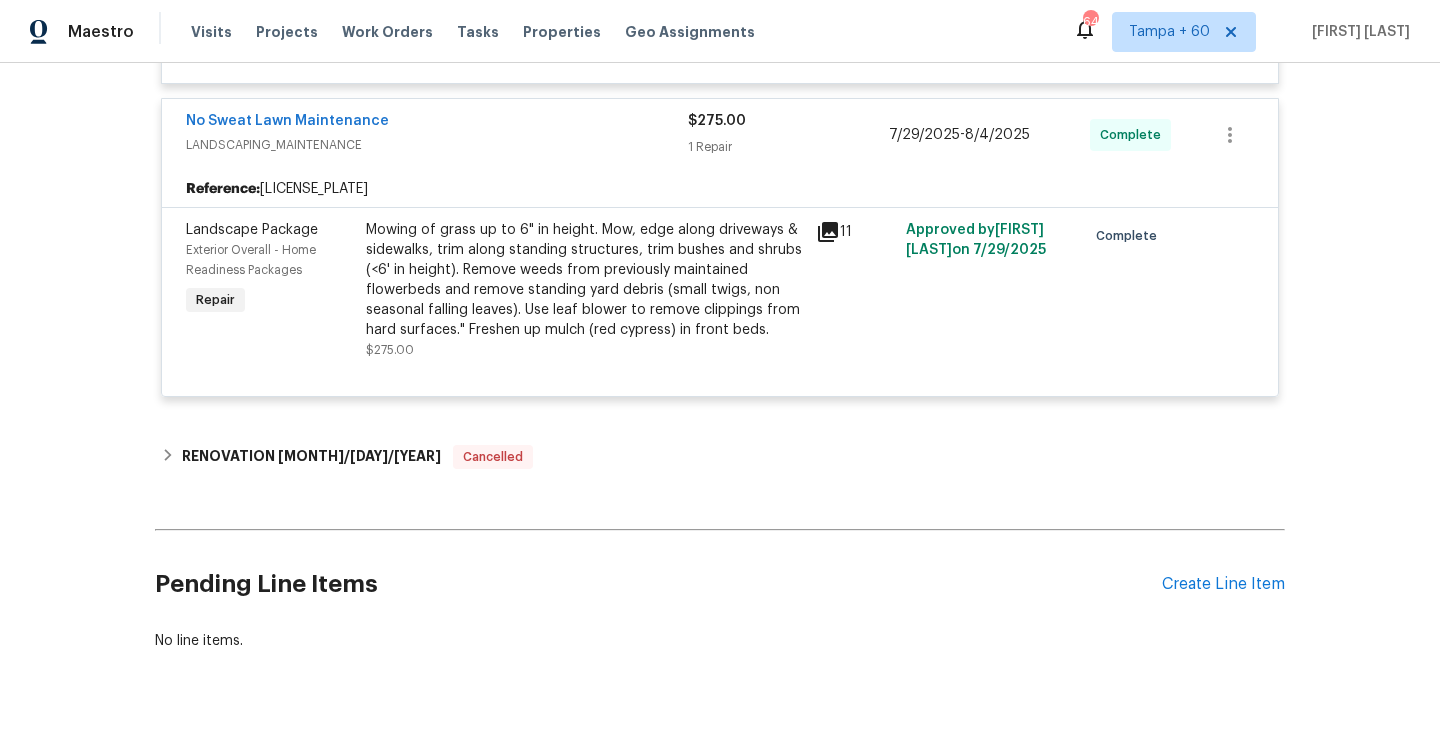 scroll, scrollTop: 3854, scrollLeft: 0, axis: vertical 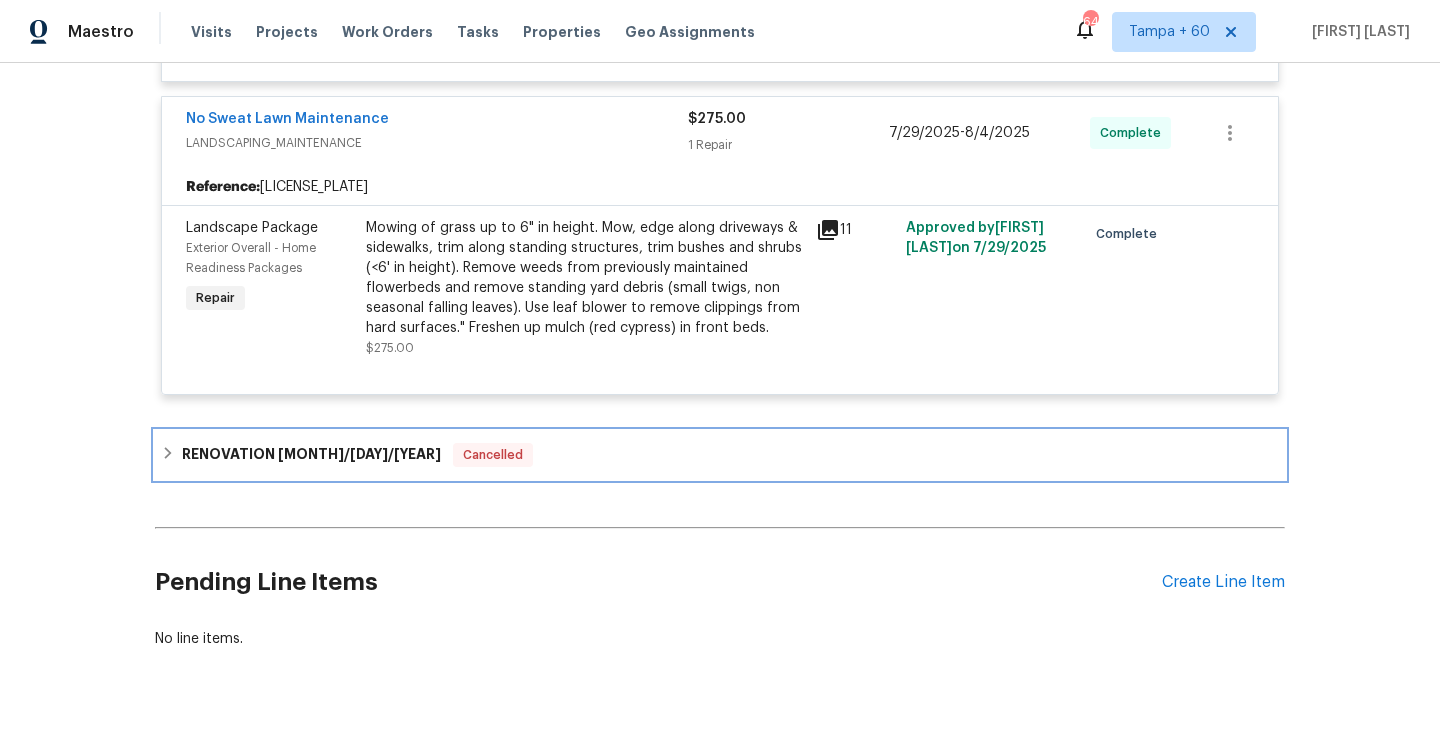click on "RENOVATION [MONTH]/[DAY]/[YEAR]" at bounding box center [311, 455] 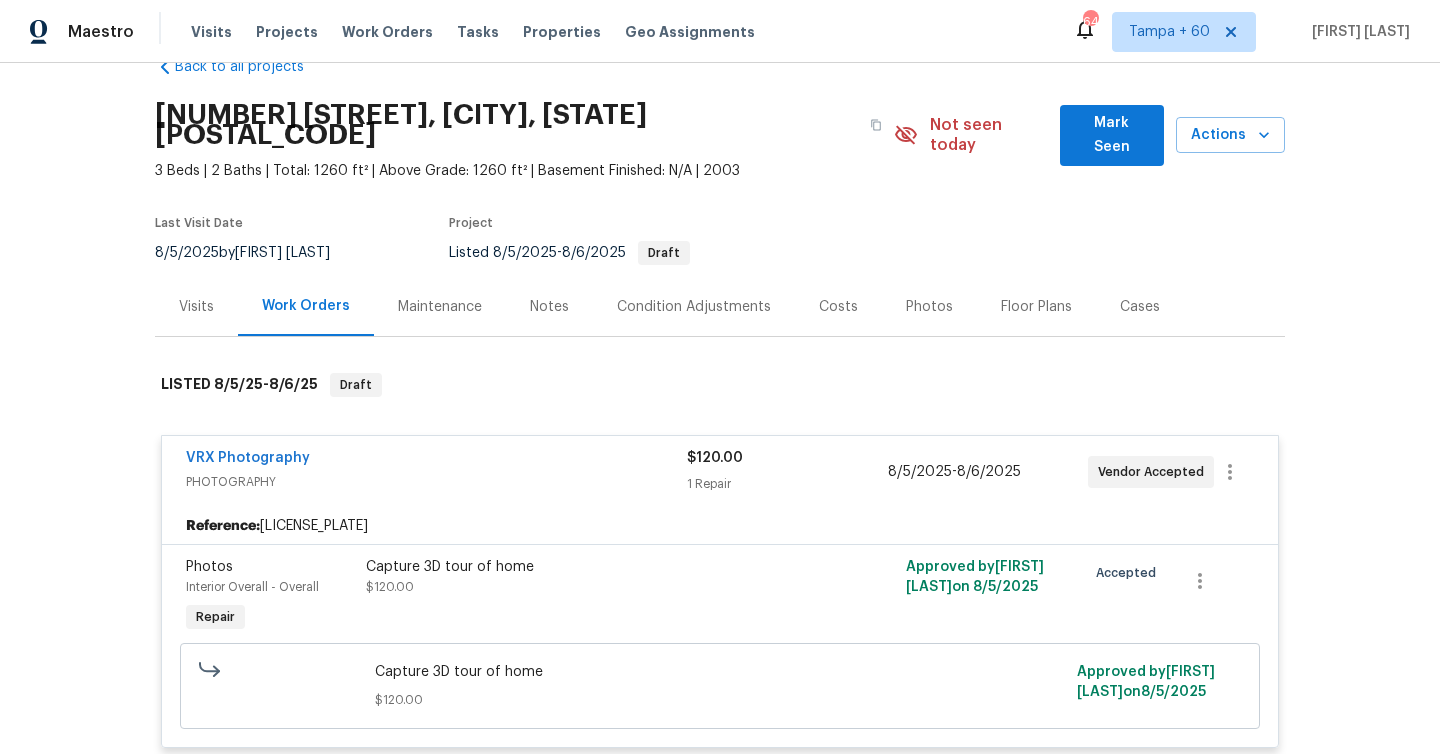 scroll, scrollTop: 0, scrollLeft: 0, axis: both 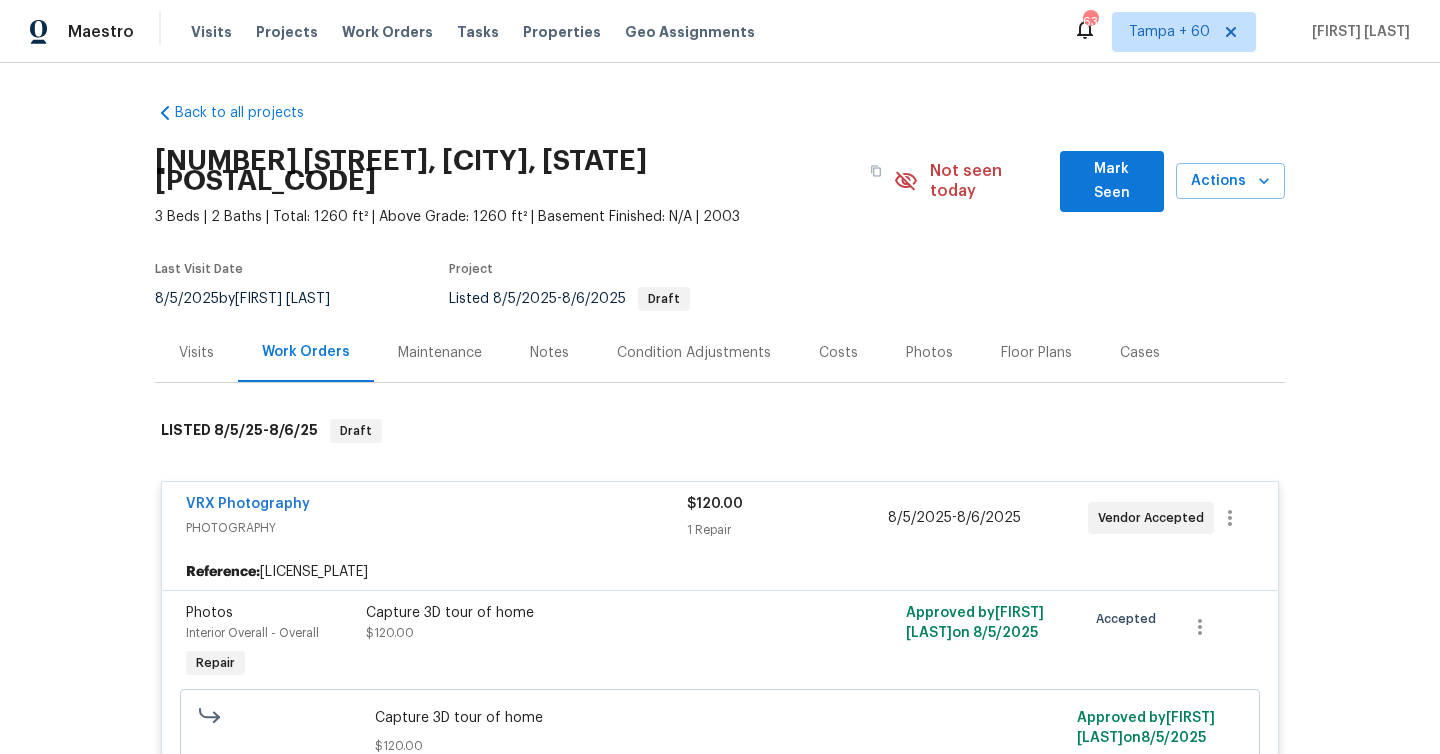 click on "Visits" at bounding box center [196, 352] 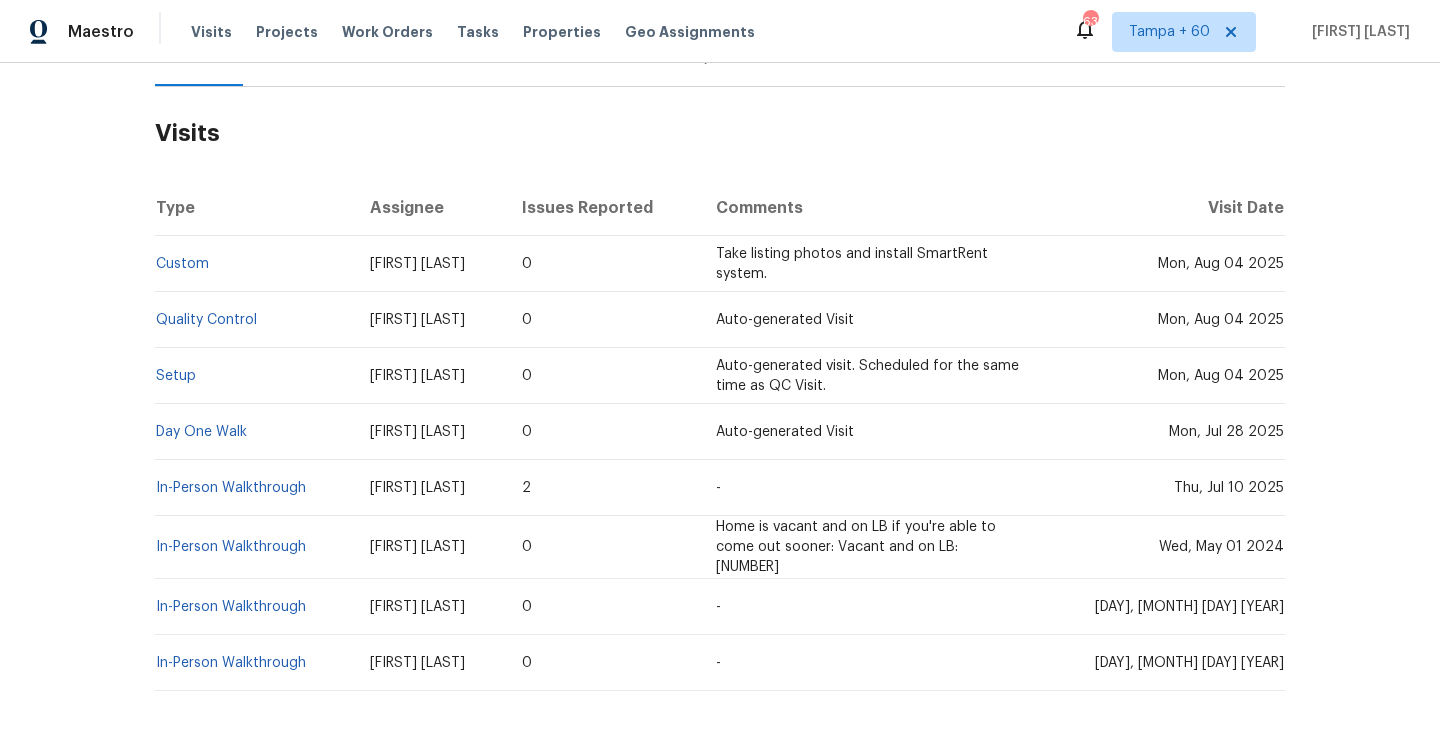 scroll, scrollTop: 287, scrollLeft: 0, axis: vertical 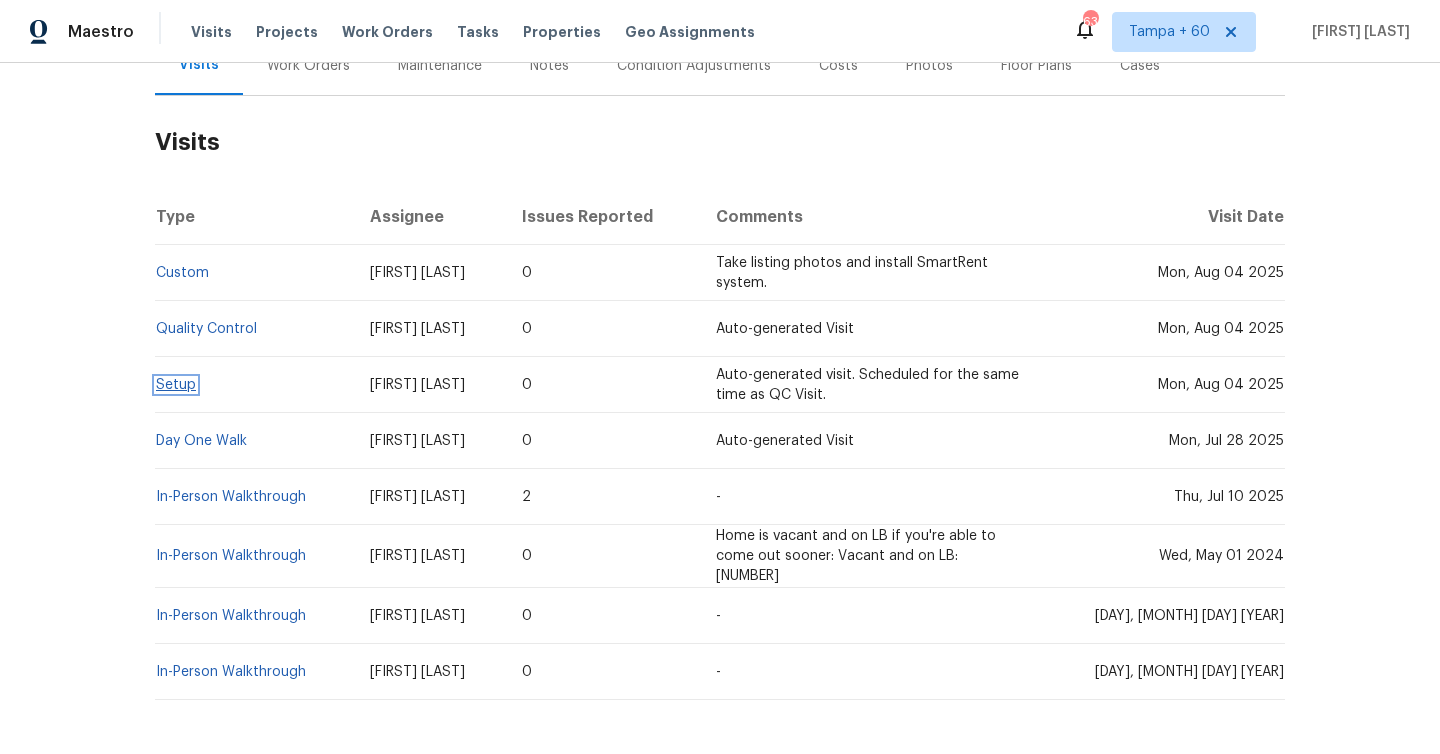 click on "Setup" at bounding box center [176, 385] 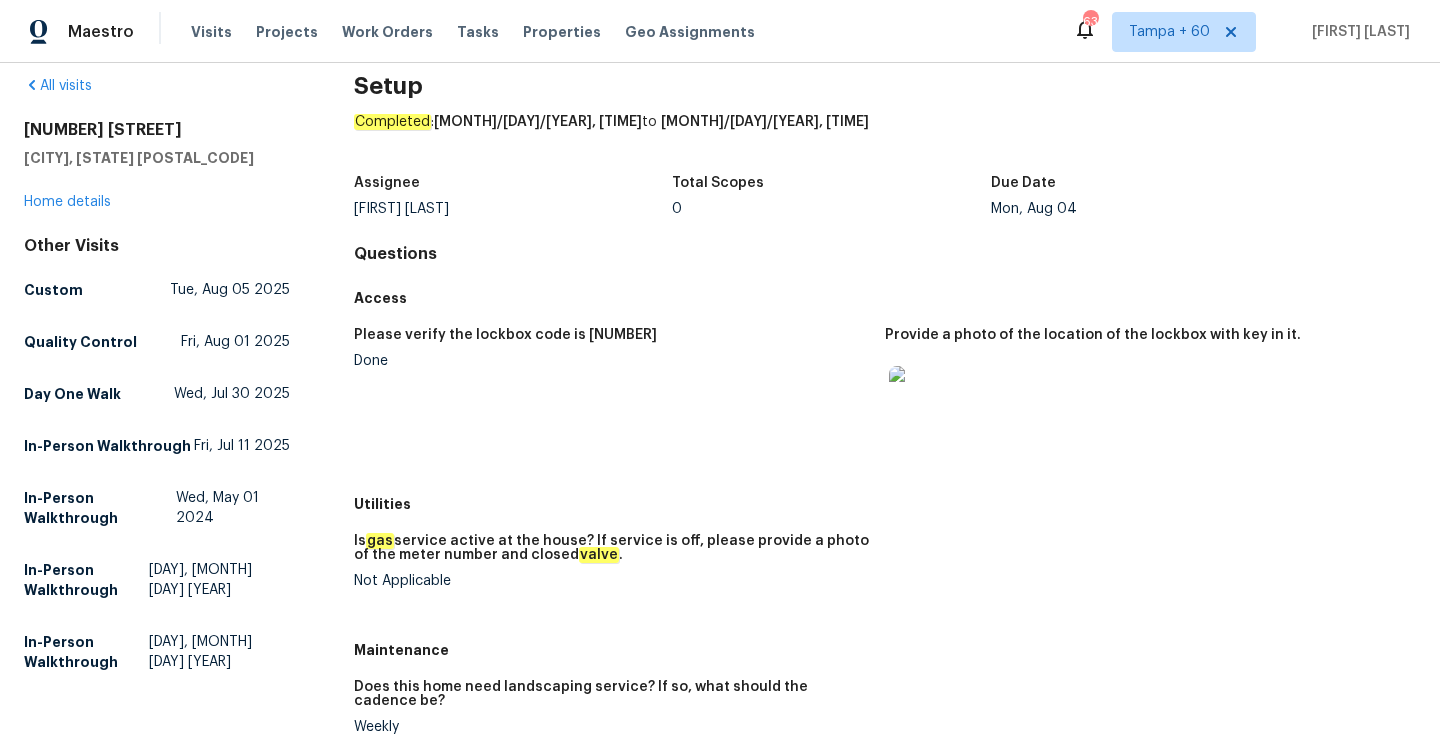 scroll, scrollTop: 0, scrollLeft: 0, axis: both 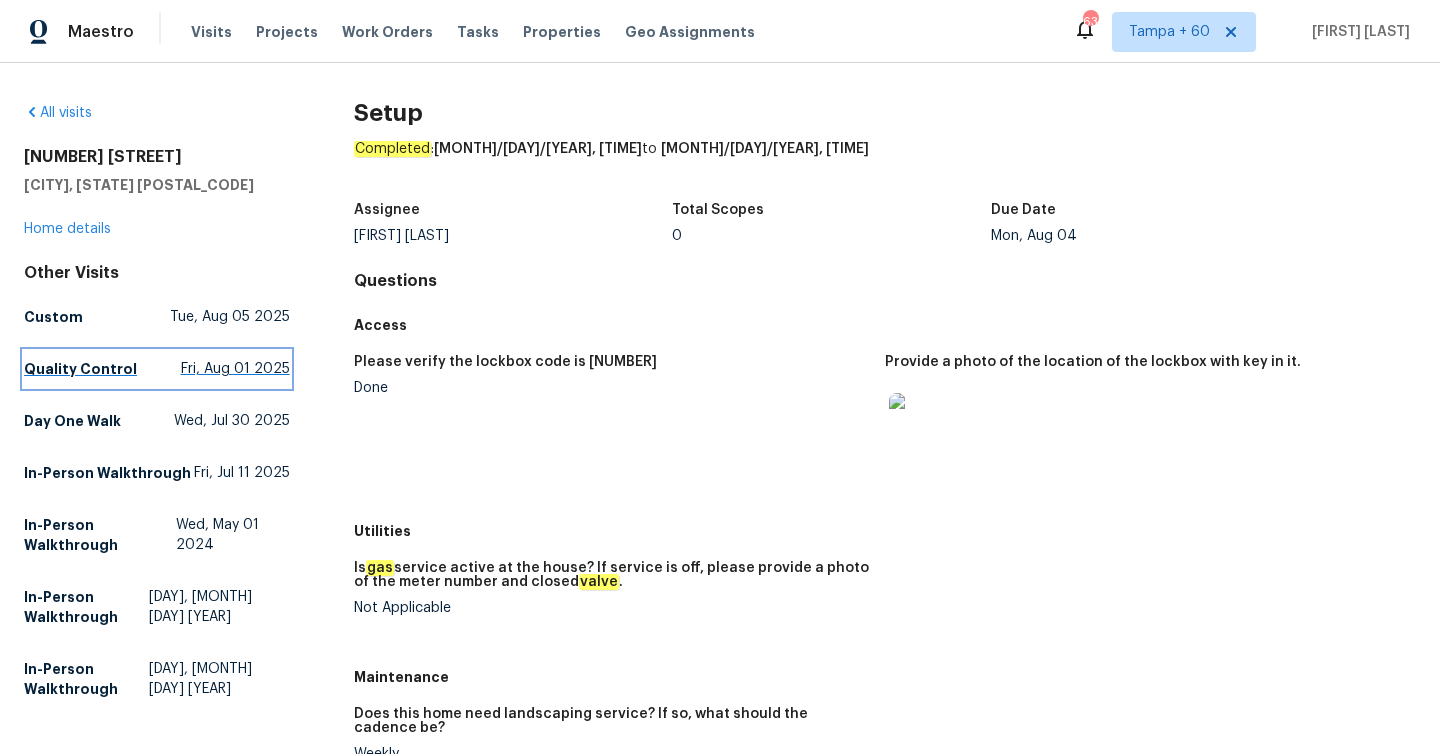 click on "Fri, Aug 01 2025" at bounding box center (235, 369) 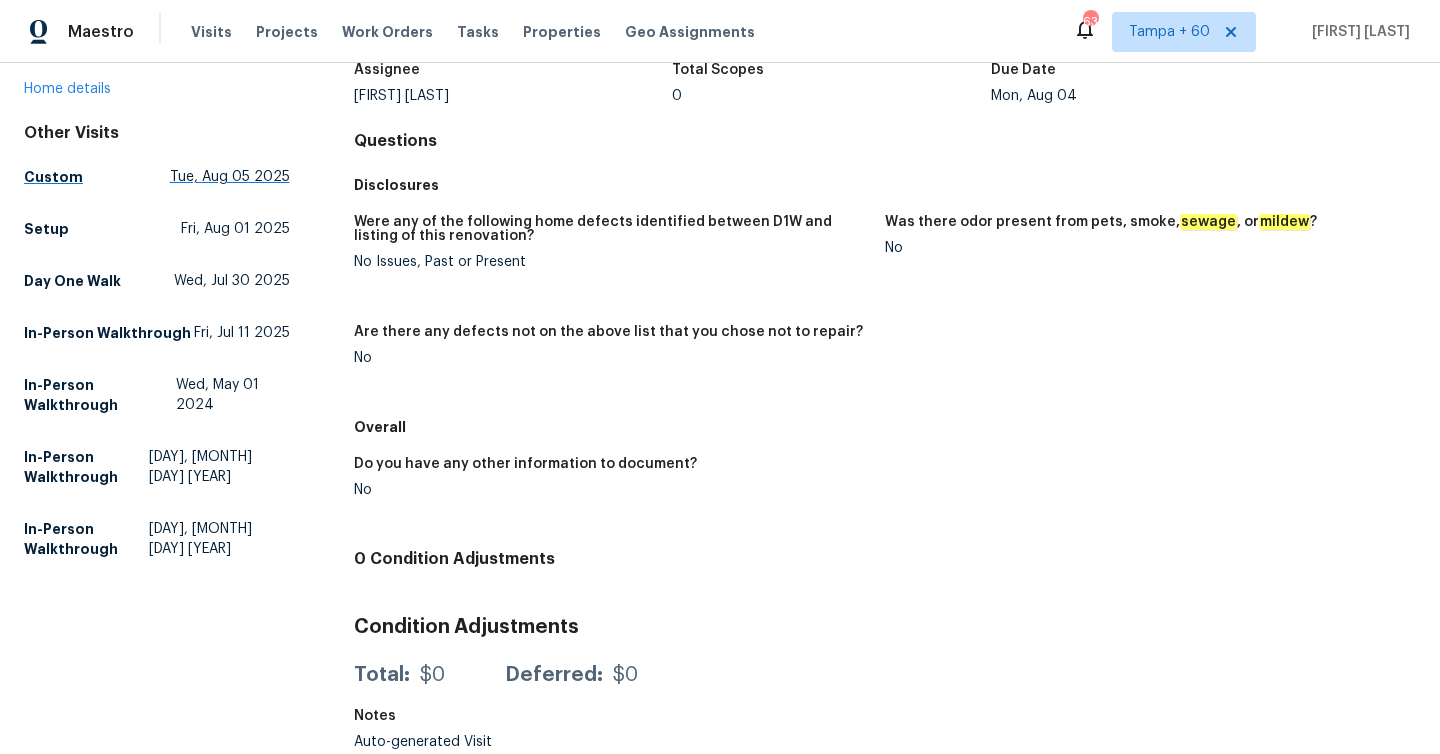 scroll, scrollTop: 147, scrollLeft: 0, axis: vertical 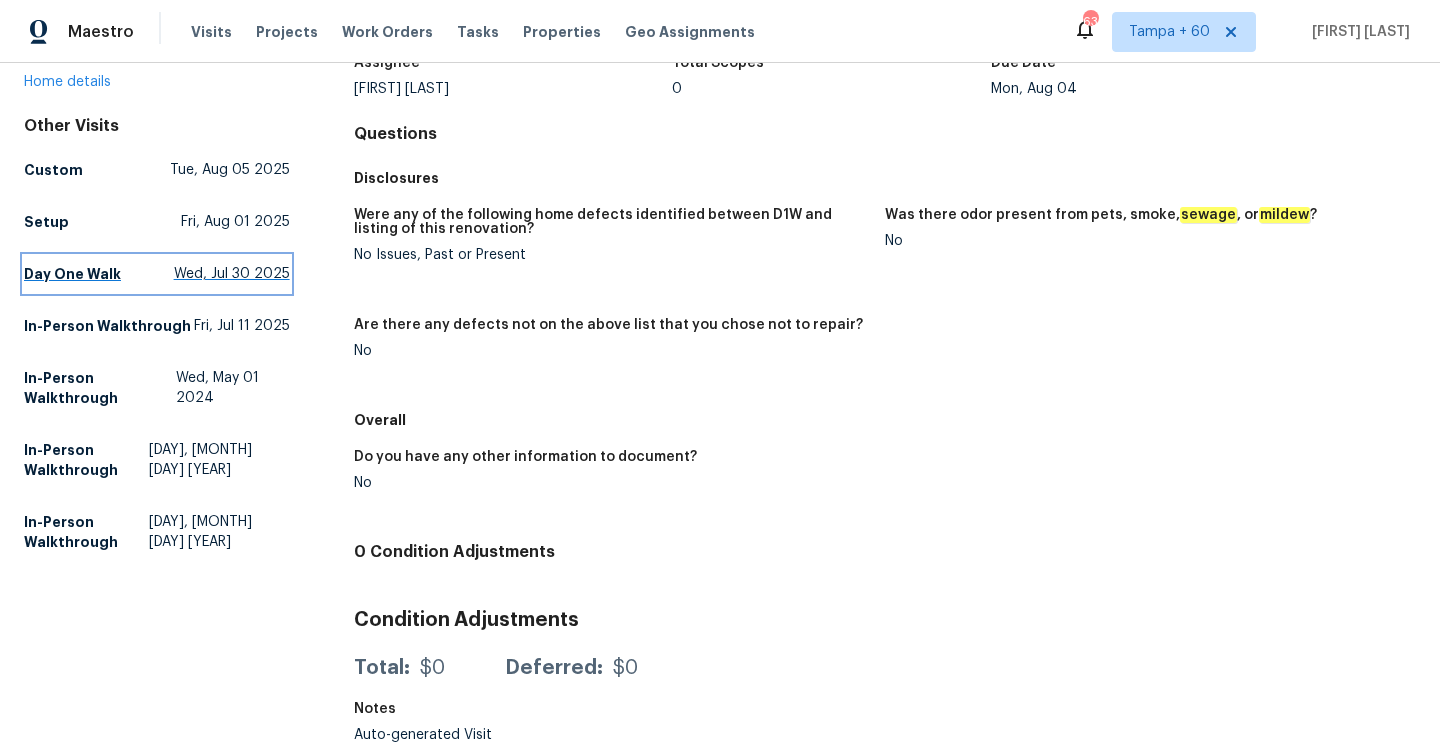 click on "Wed, Jul 30 2025" at bounding box center [232, 274] 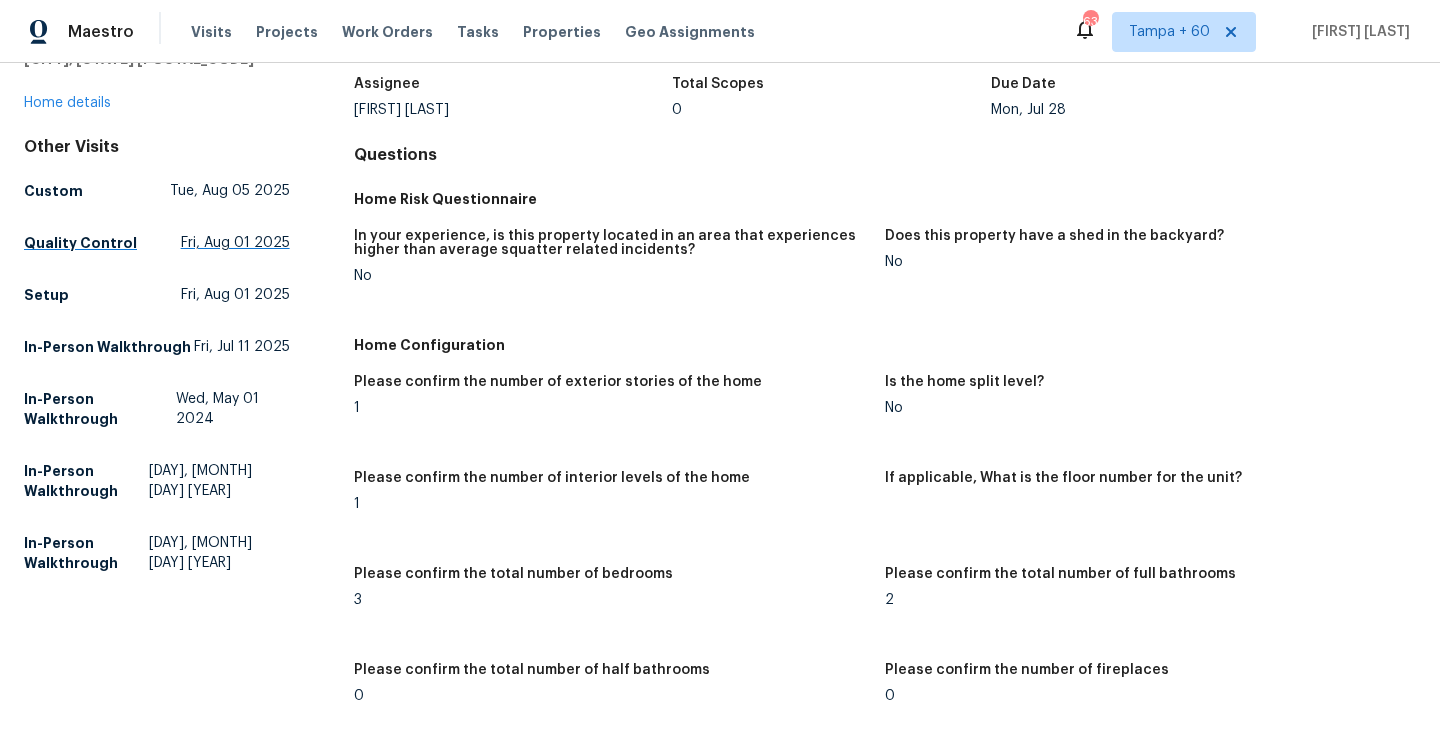 scroll, scrollTop: 139, scrollLeft: 0, axis: vertical 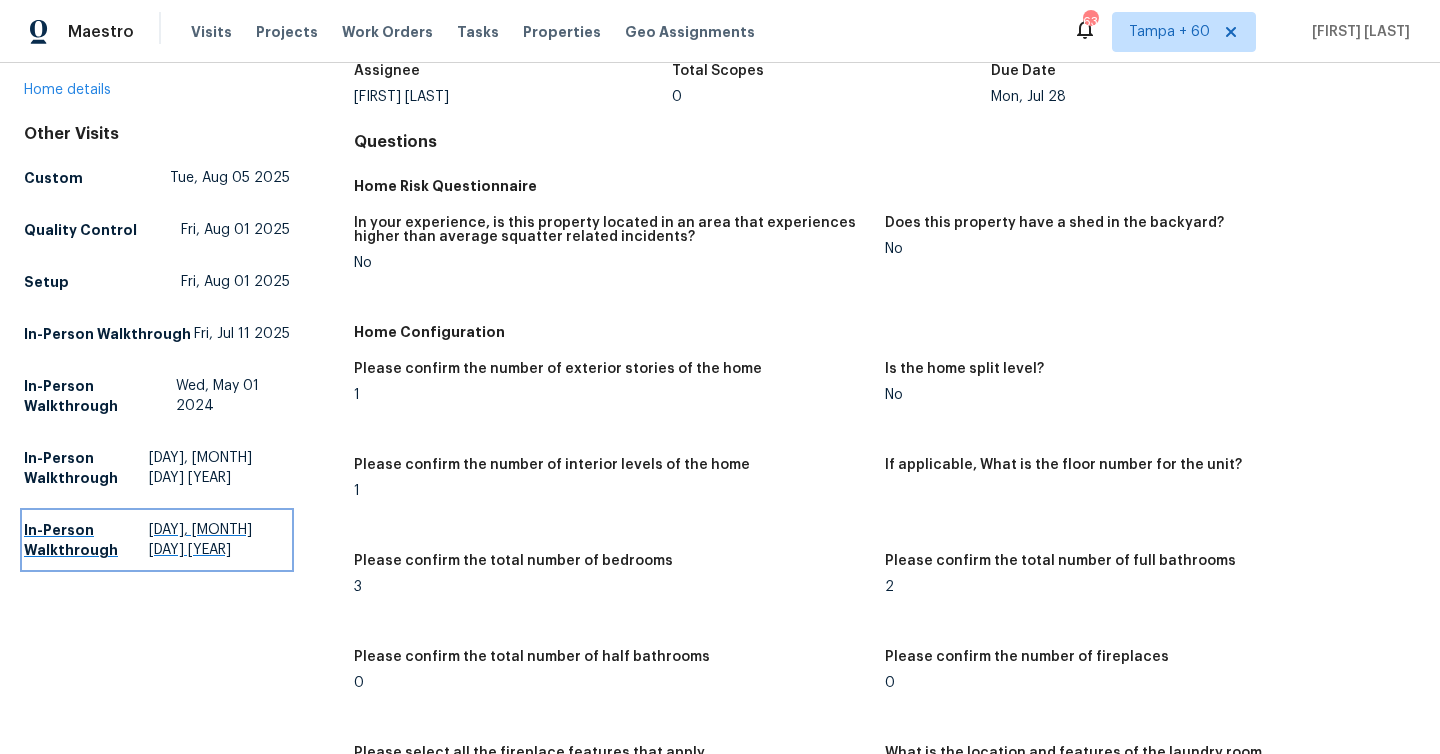 click on "[DAY], [MONTH] [DAY] [YEAR]" at bounding box center [219, 540] 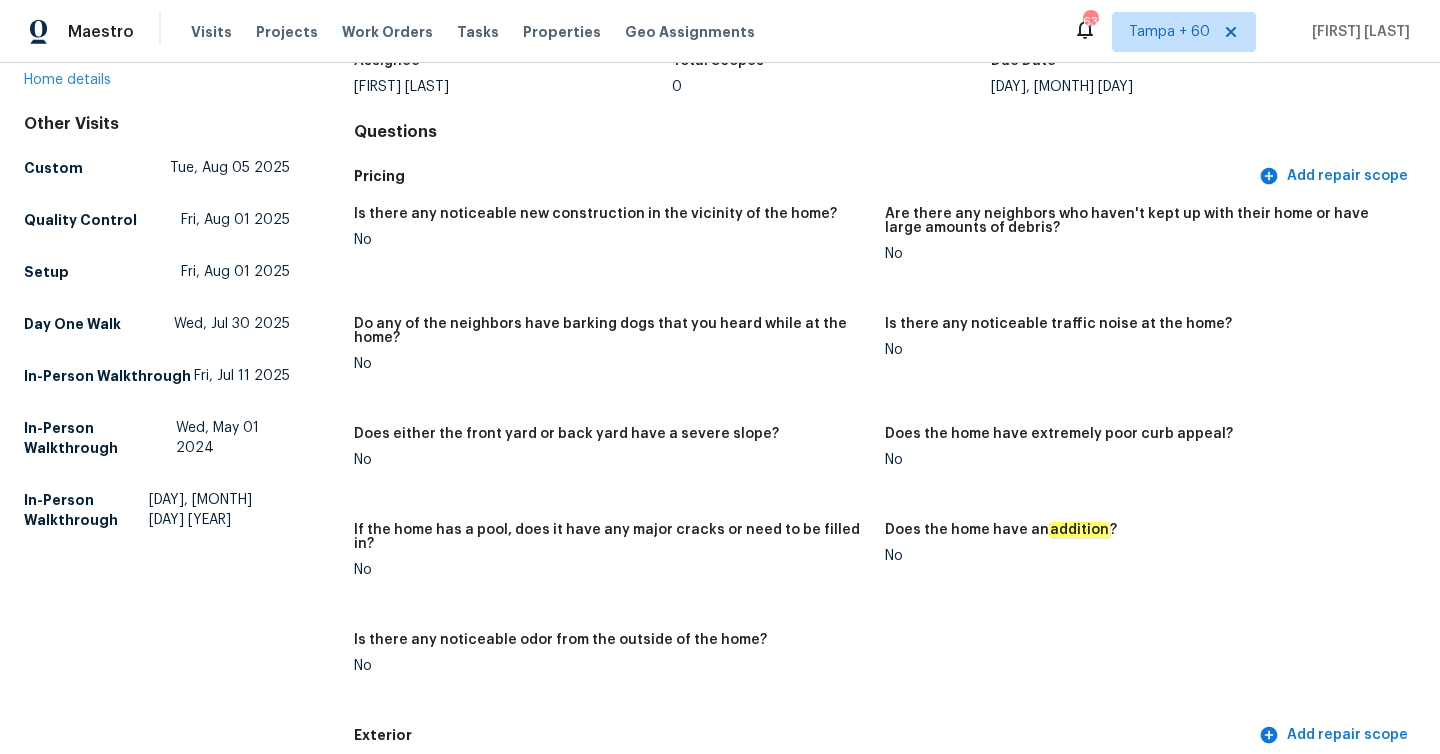 scroll, scrollTop: 159, scrollLeft: 0, axis: vertical 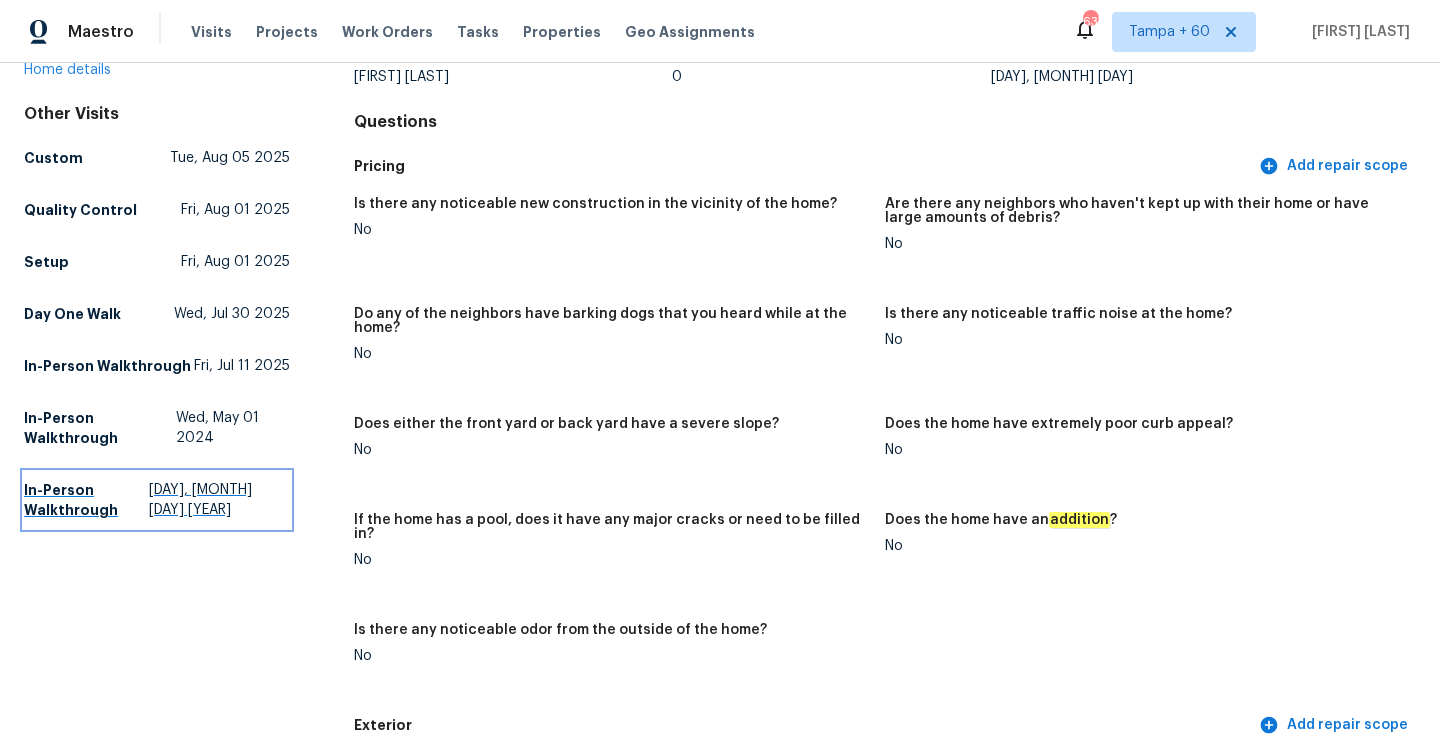 click on "[DAY], [MONTH] [DAY] [YEAR]" at bounding box center (219, 500) 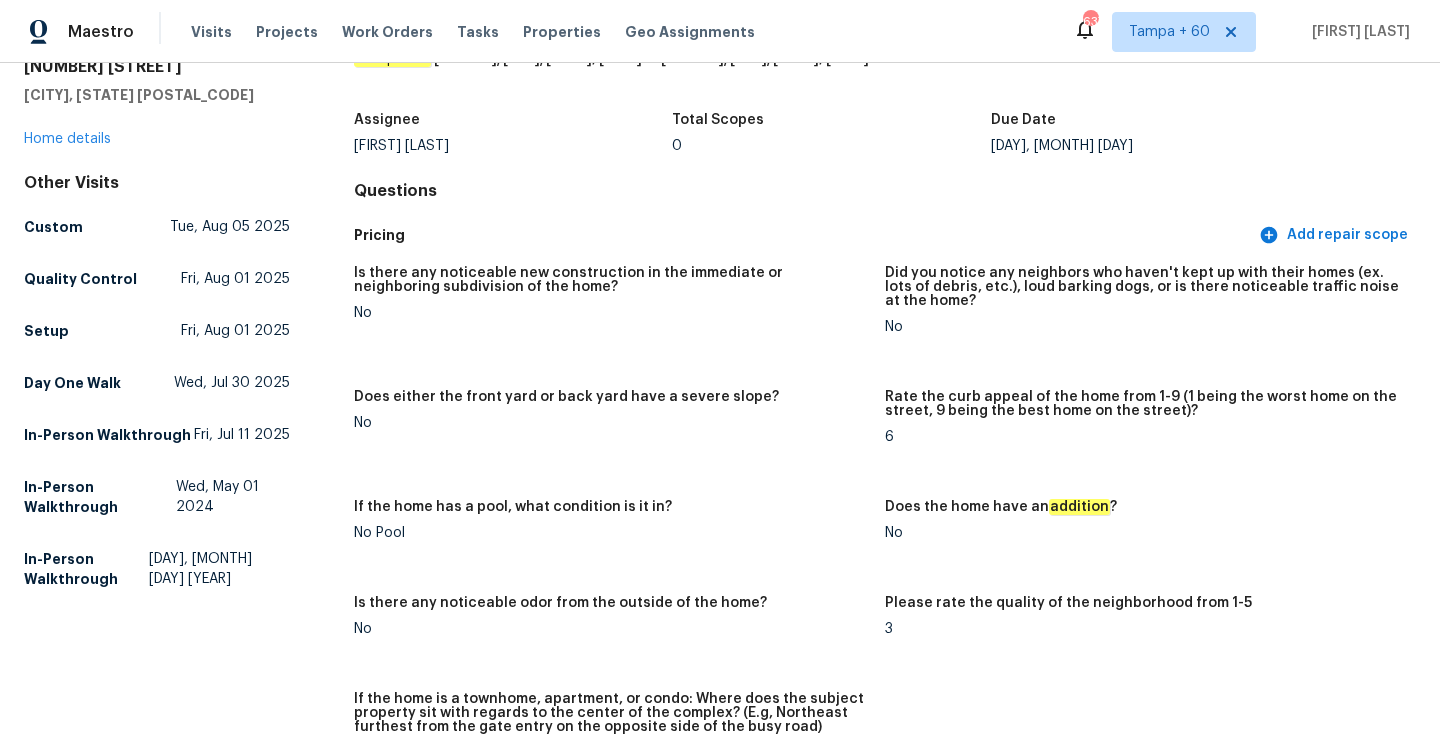 scroll, scrollTop: 84, scrollLeft: 0, axis: vertical 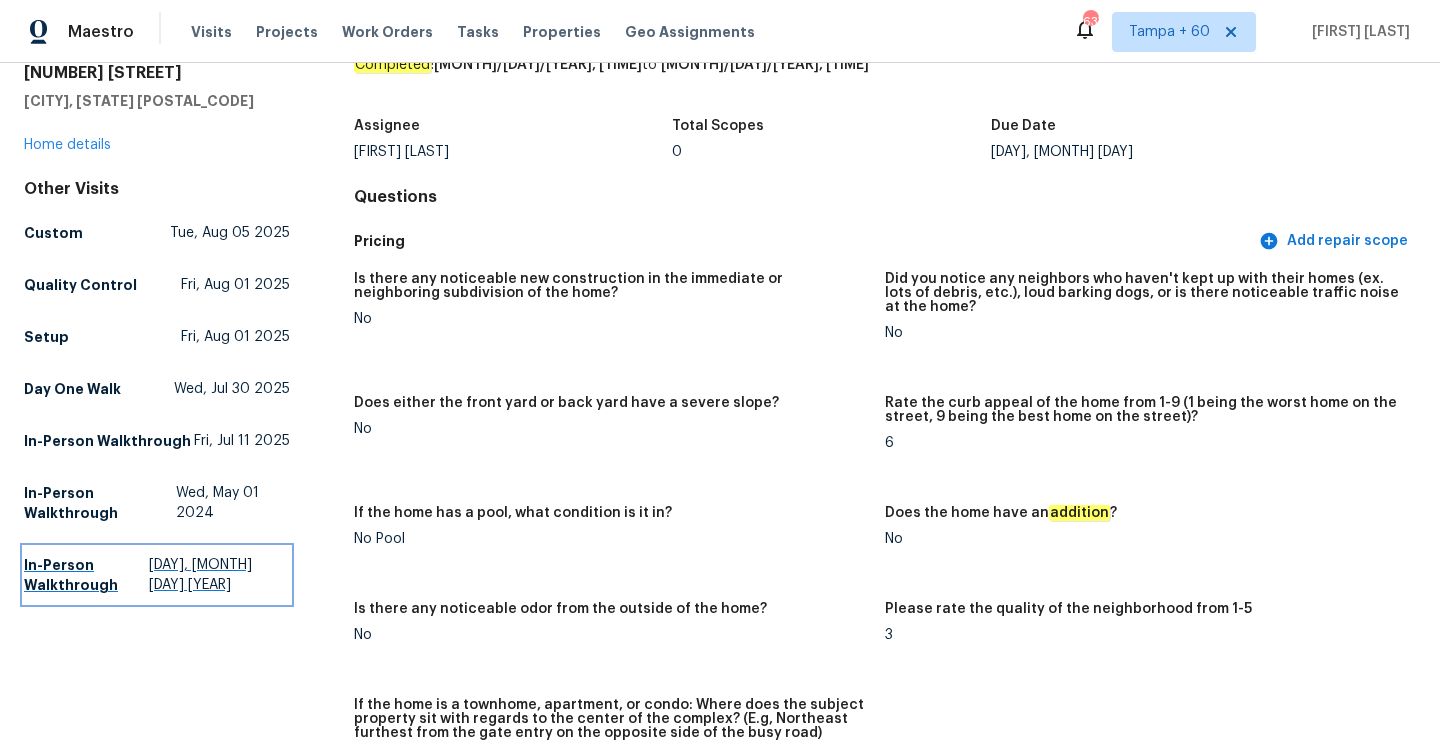 click on "[DAY], [MONTH] [DAY] [YEAR]" at bounding box center (219, 575) 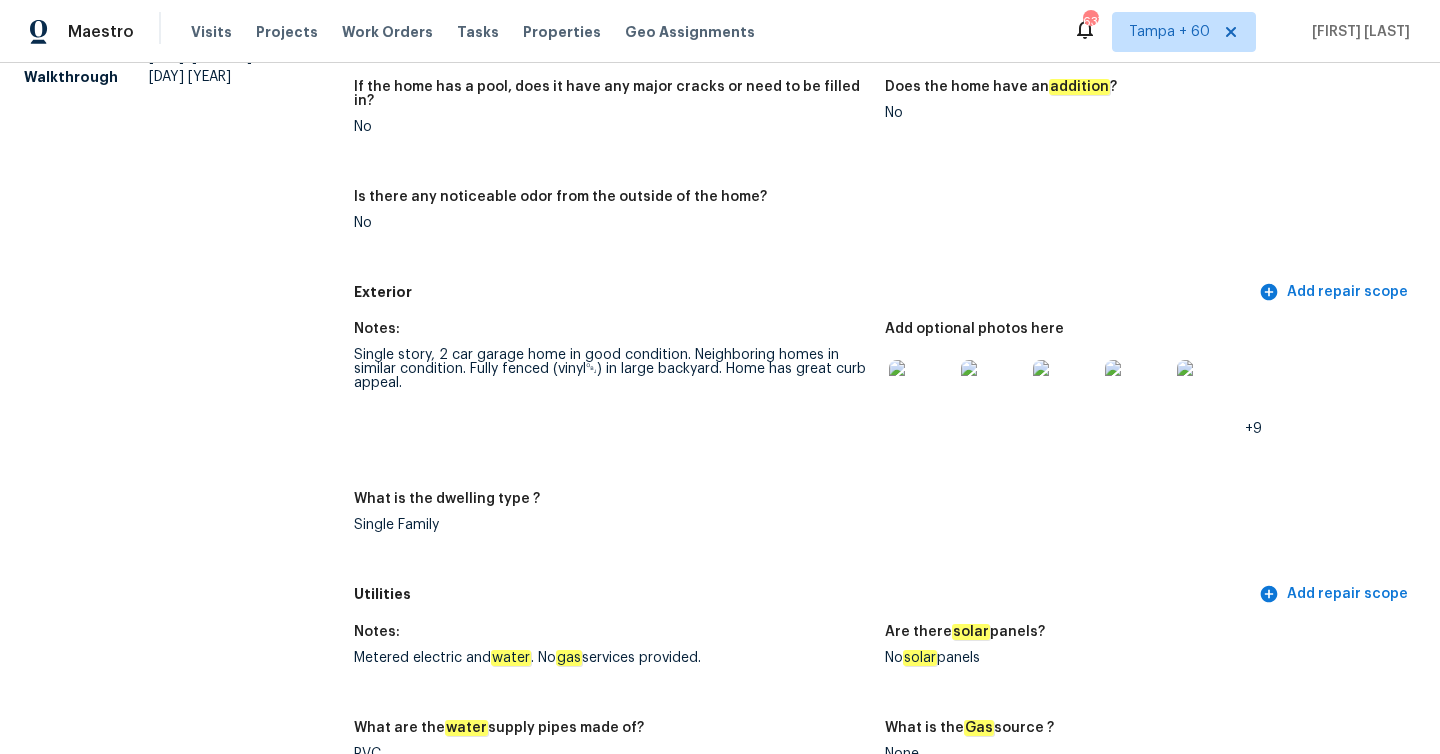 scroll, scrollTop: 0, scrollLeft: 0, axis: both 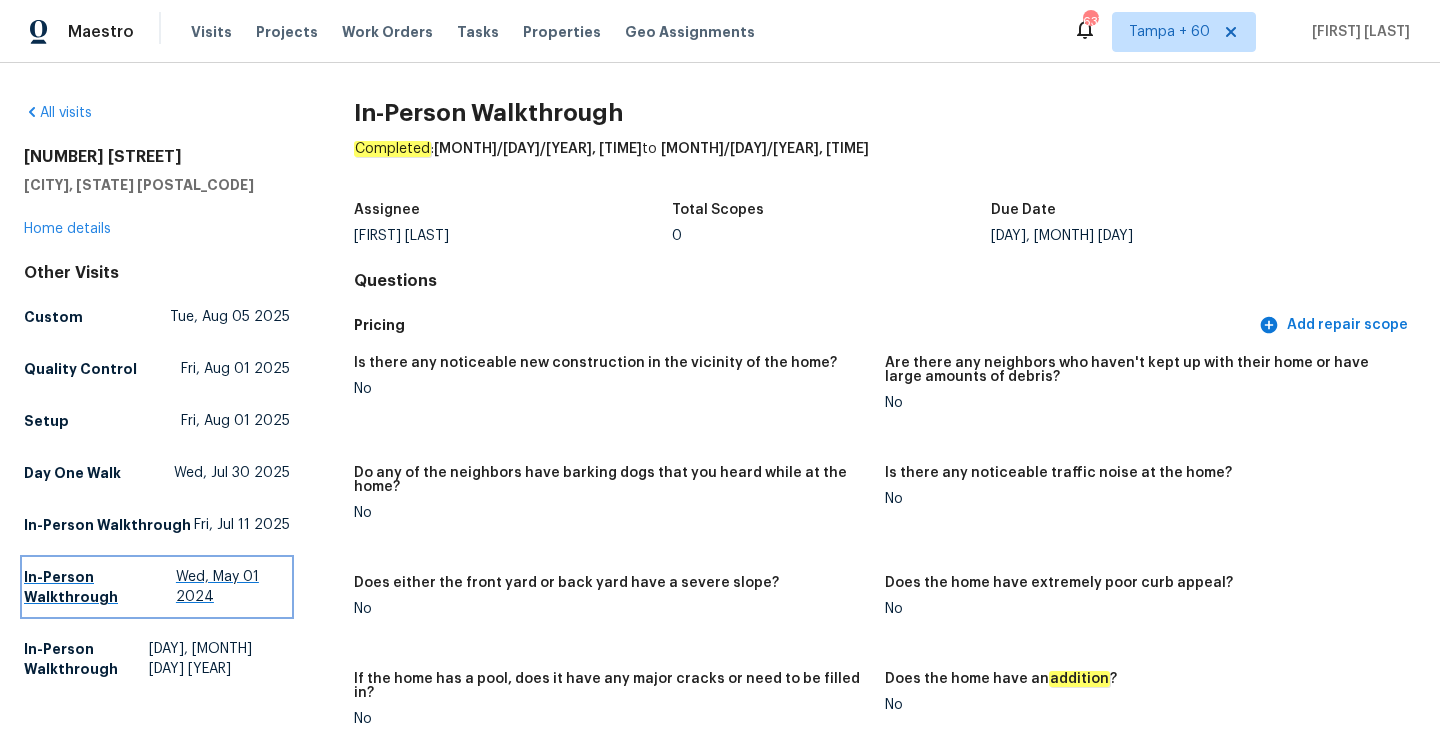 click on "Wed, May 01 2024" at bounding box center [233, 587] 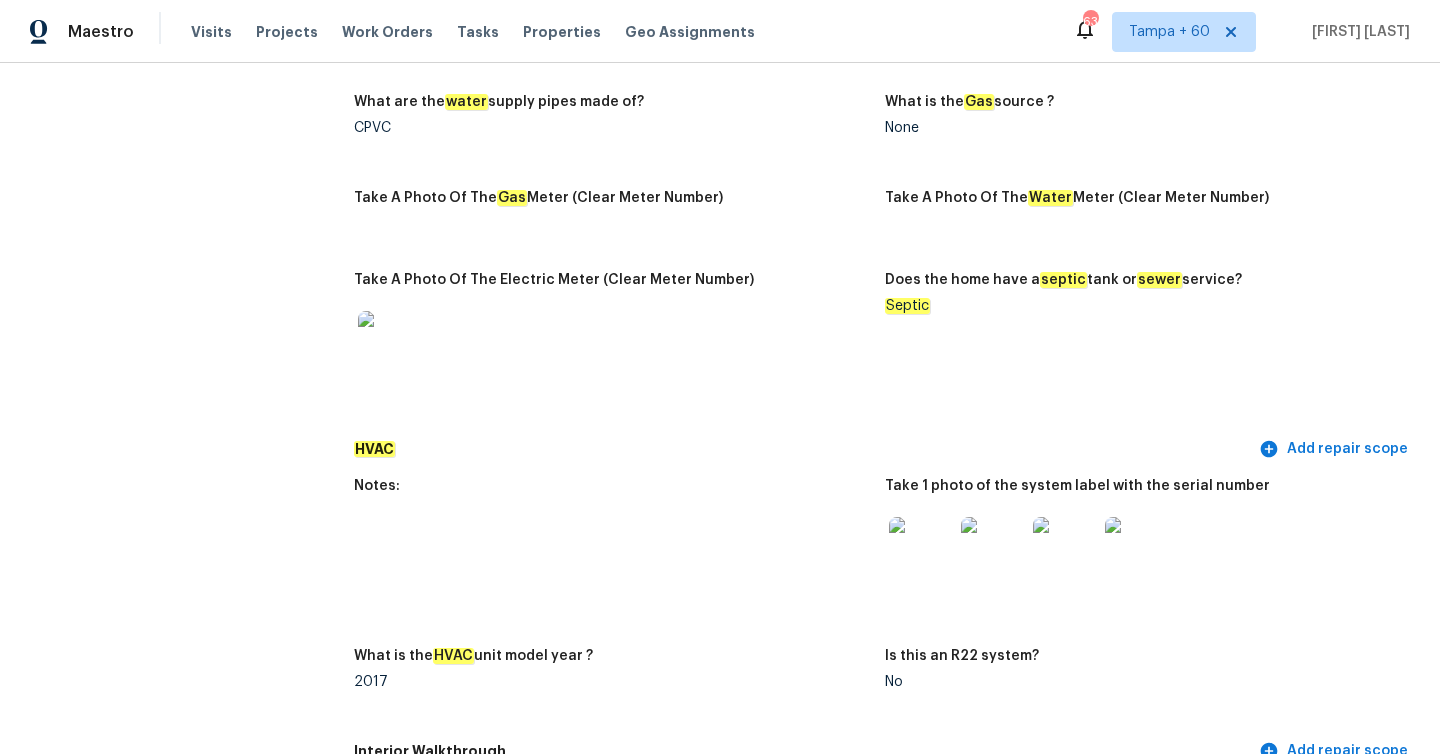 scroll, scrollTop: 0, scrollLeft: 0, axis: both 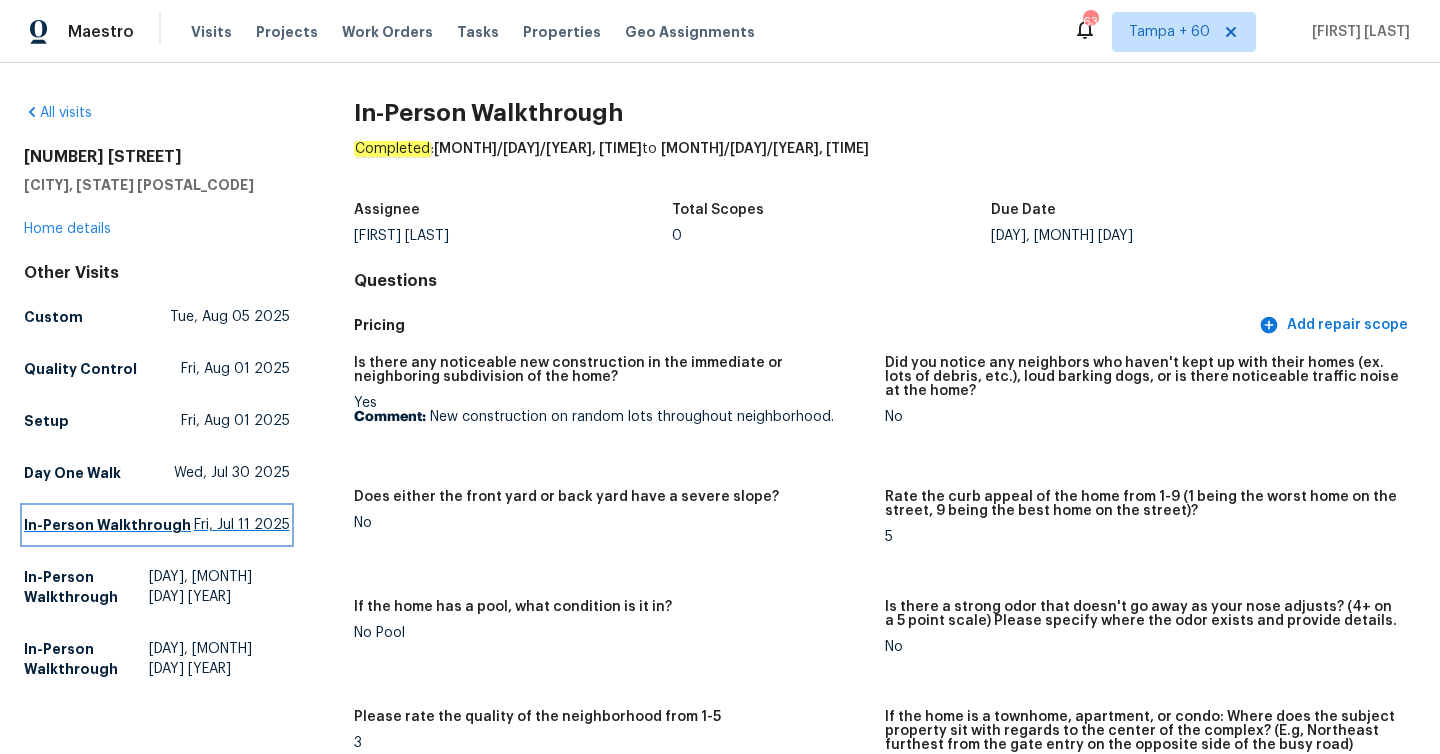 click on "Fri, Jul 11 2025" at bounding box center (242, 525) 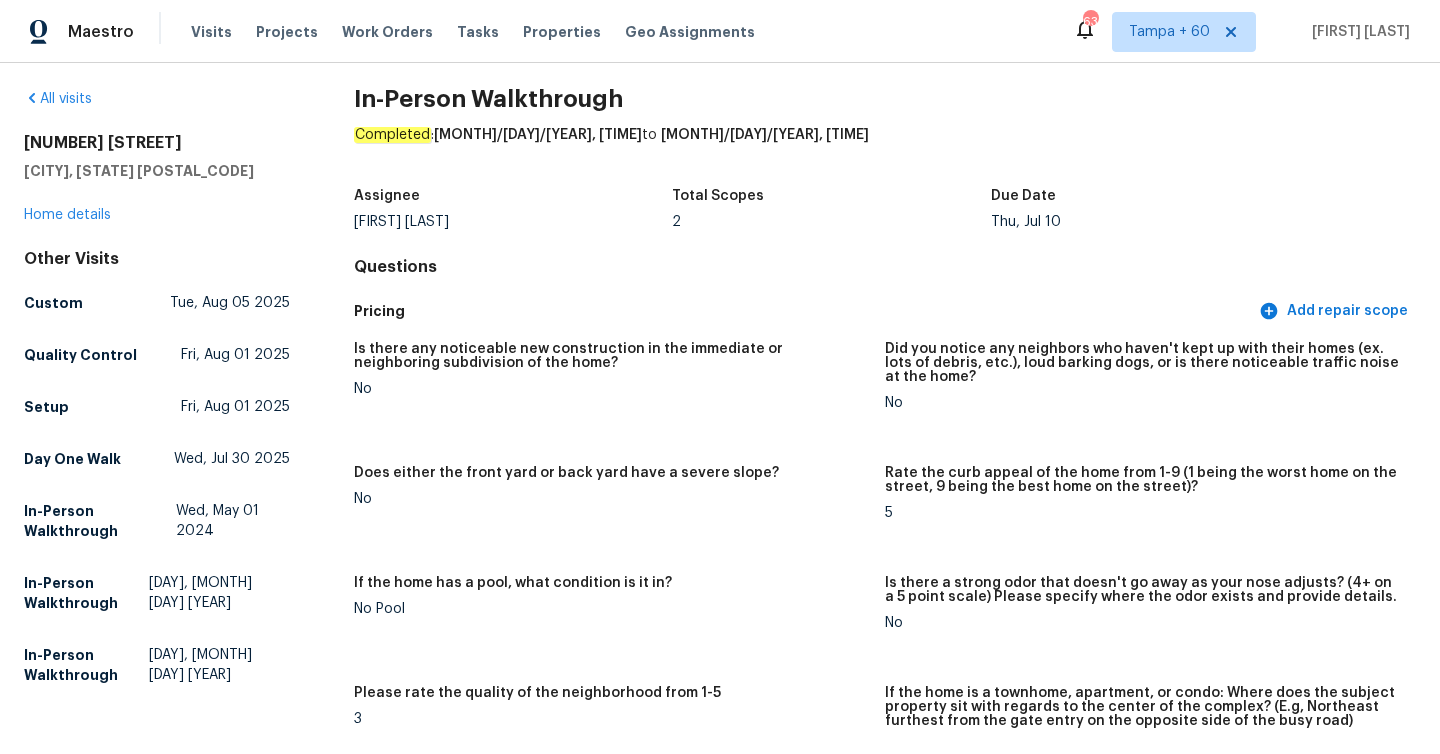 scroll, scrollTop: 0, scrollLeft: 0, axis: both 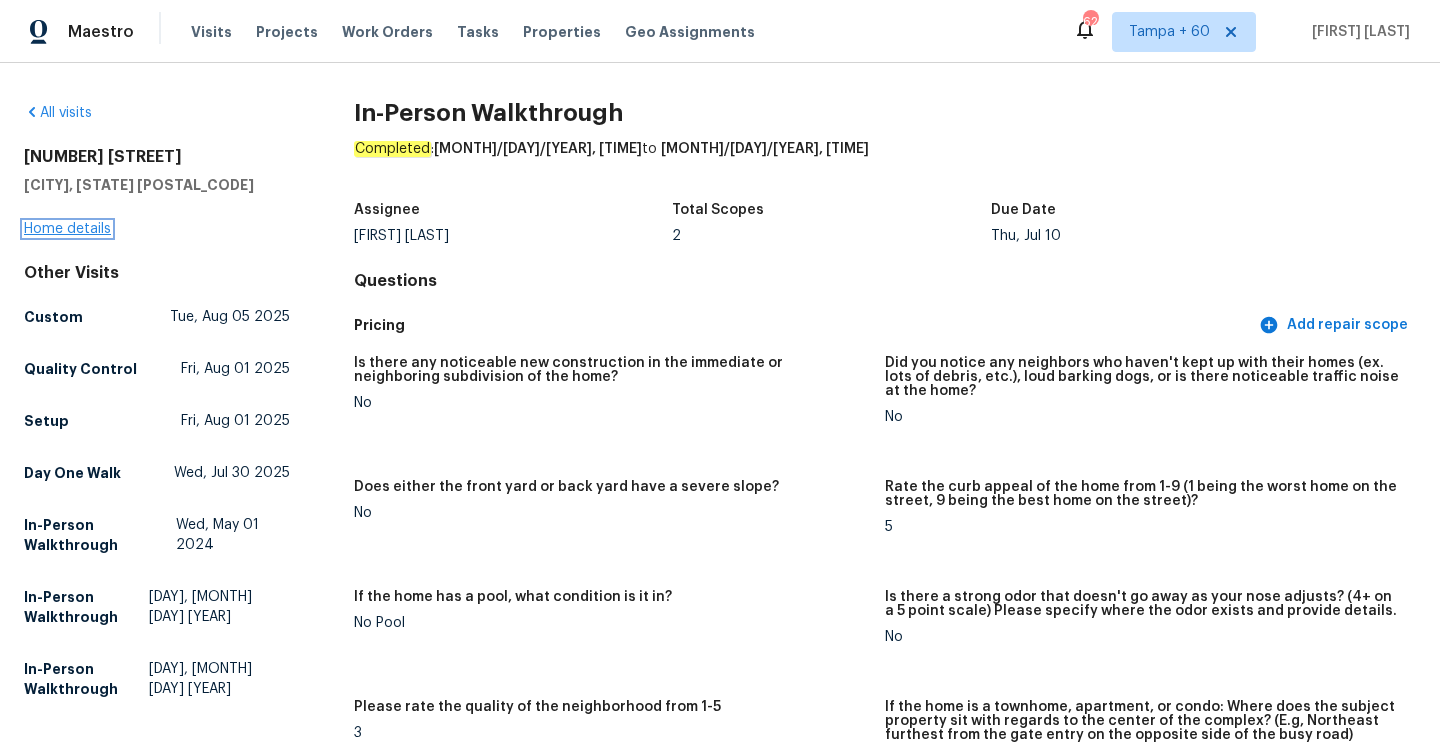 click on "Home details" at bounding box center (67, 229) 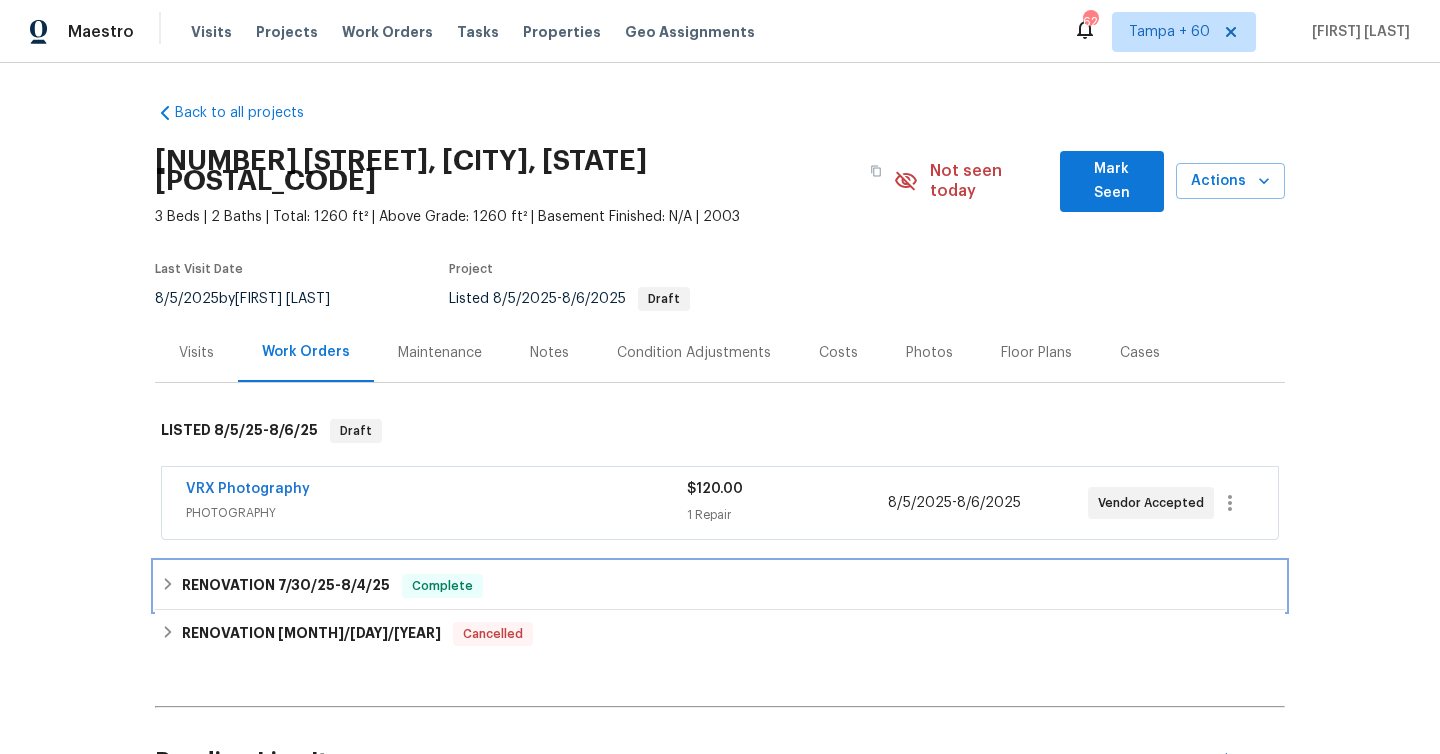 click on "Complete" at bounding box center [442, 586] 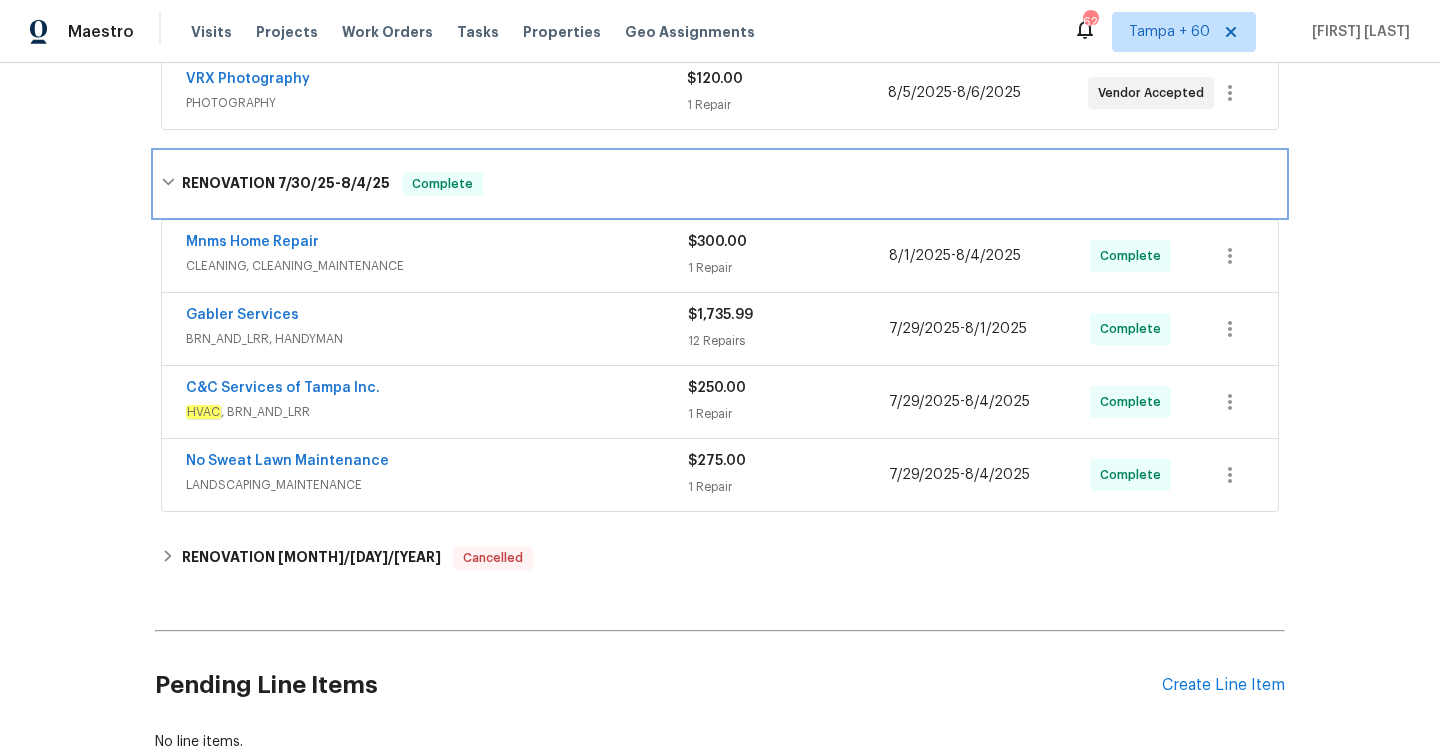 scroll, scrollTop: 418, scrollLeft: 0, axis: vertical 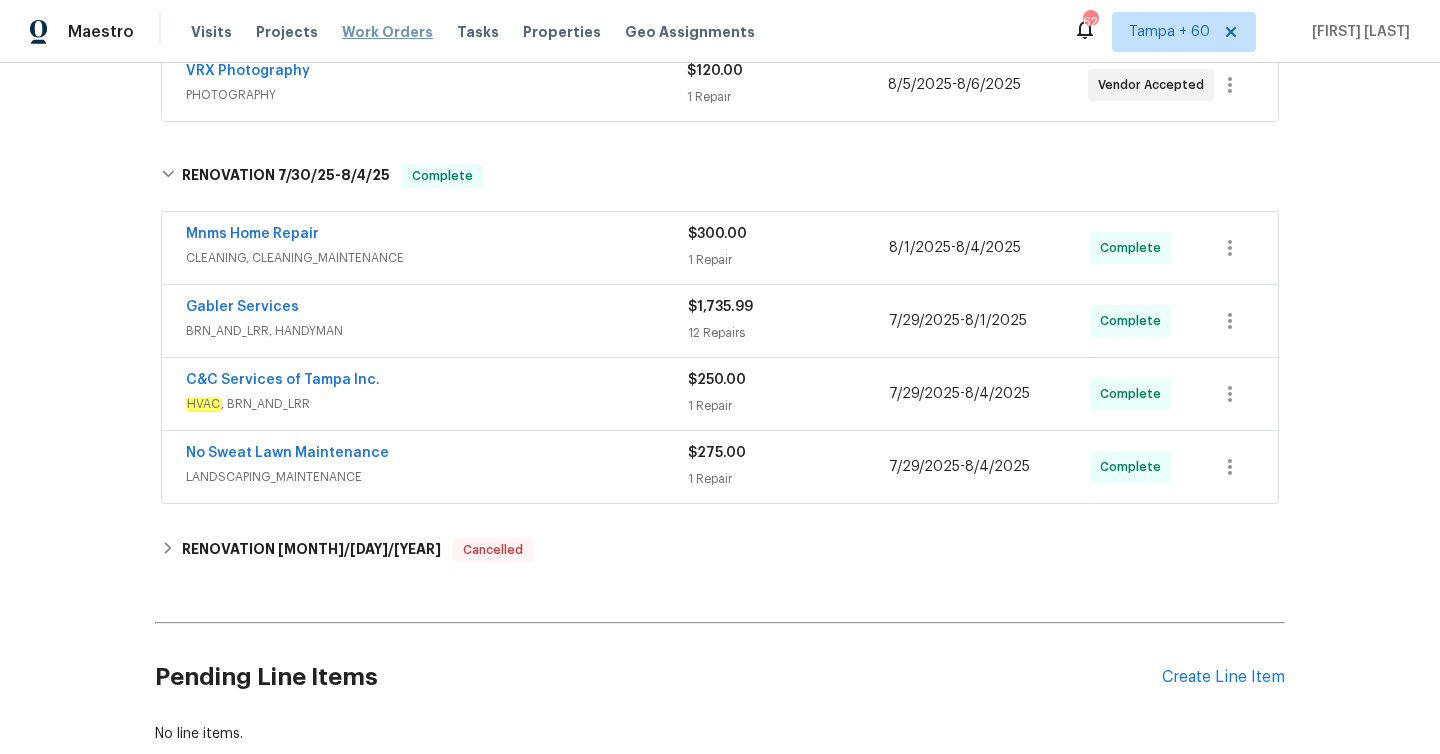 click on "Work Orders" at bounding box center [387, 32] 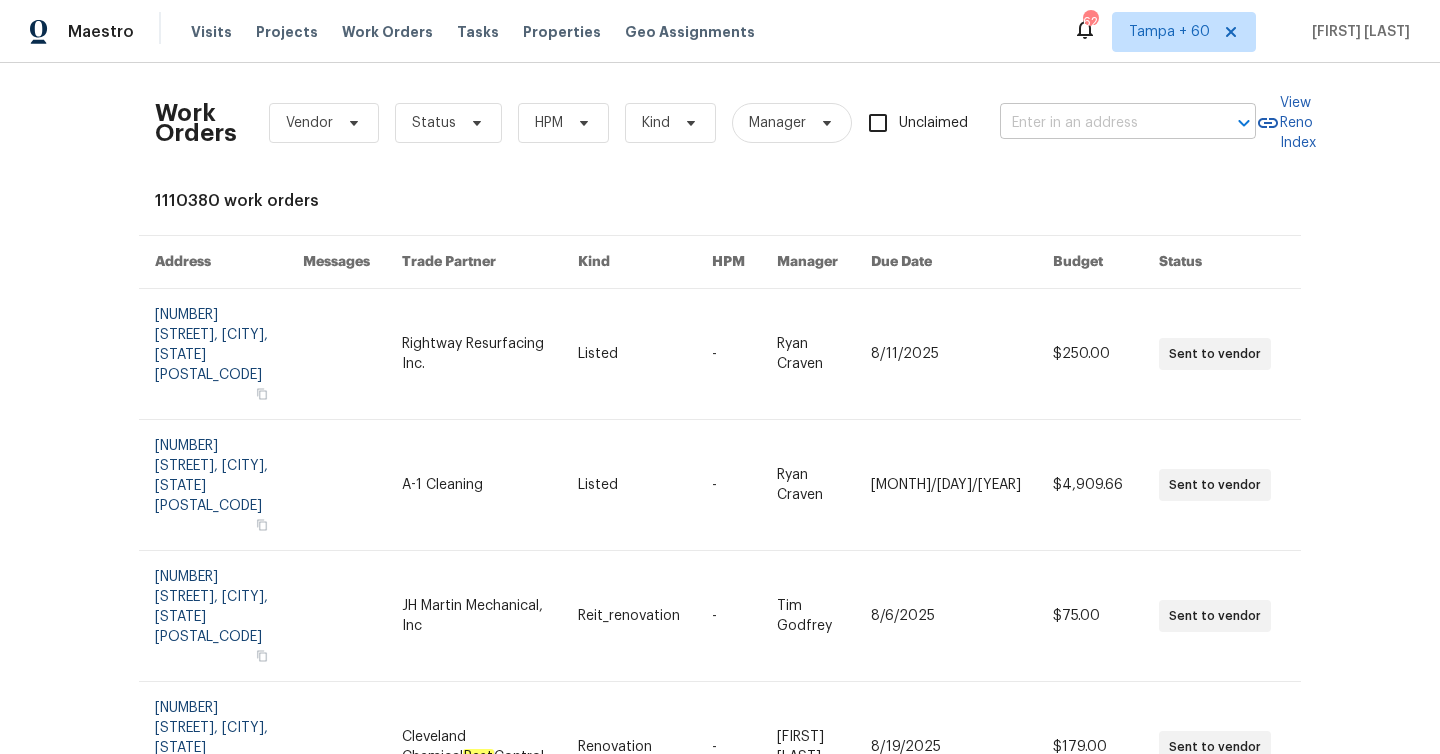 click at bounding box center (1100, 123) 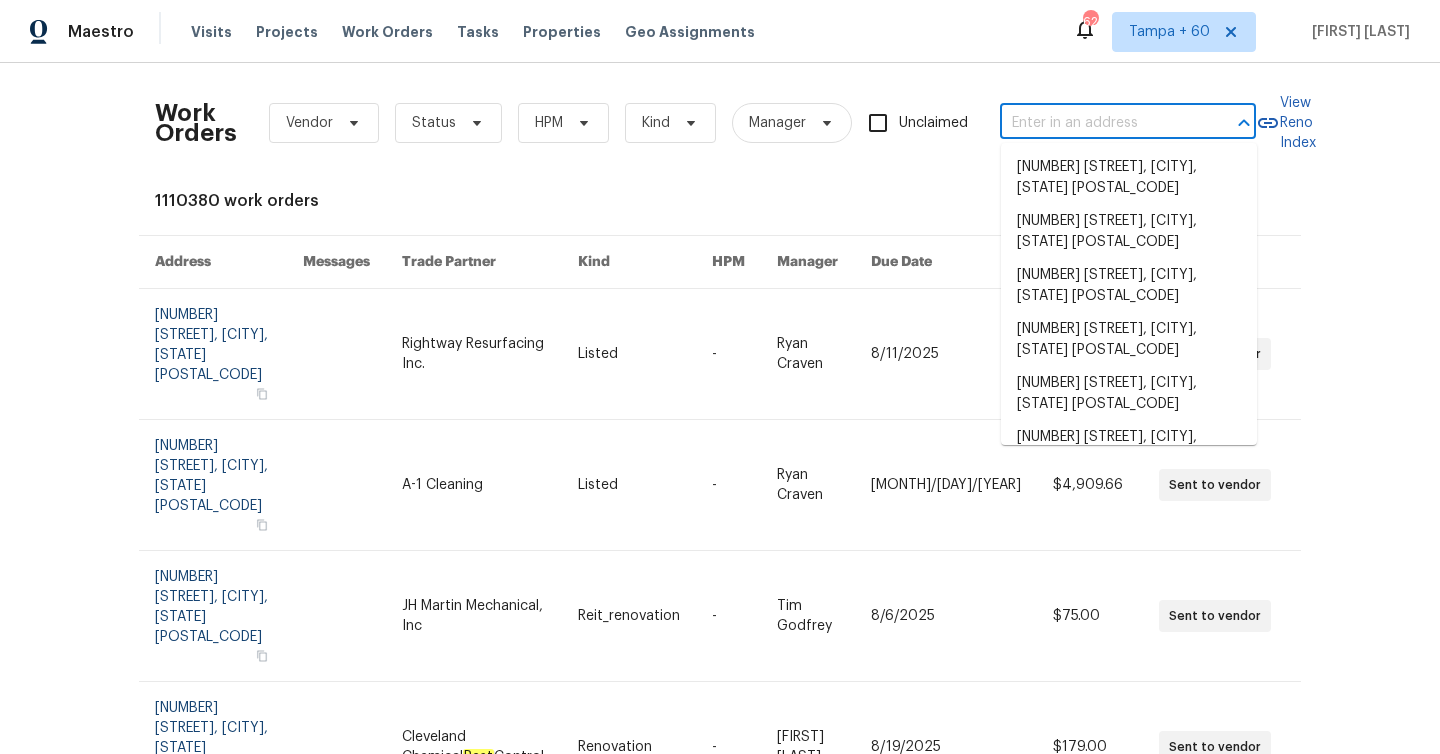 paste on "[NUMBER] [STREET], [CITY], [STATE] [POSTAL_CODE]" 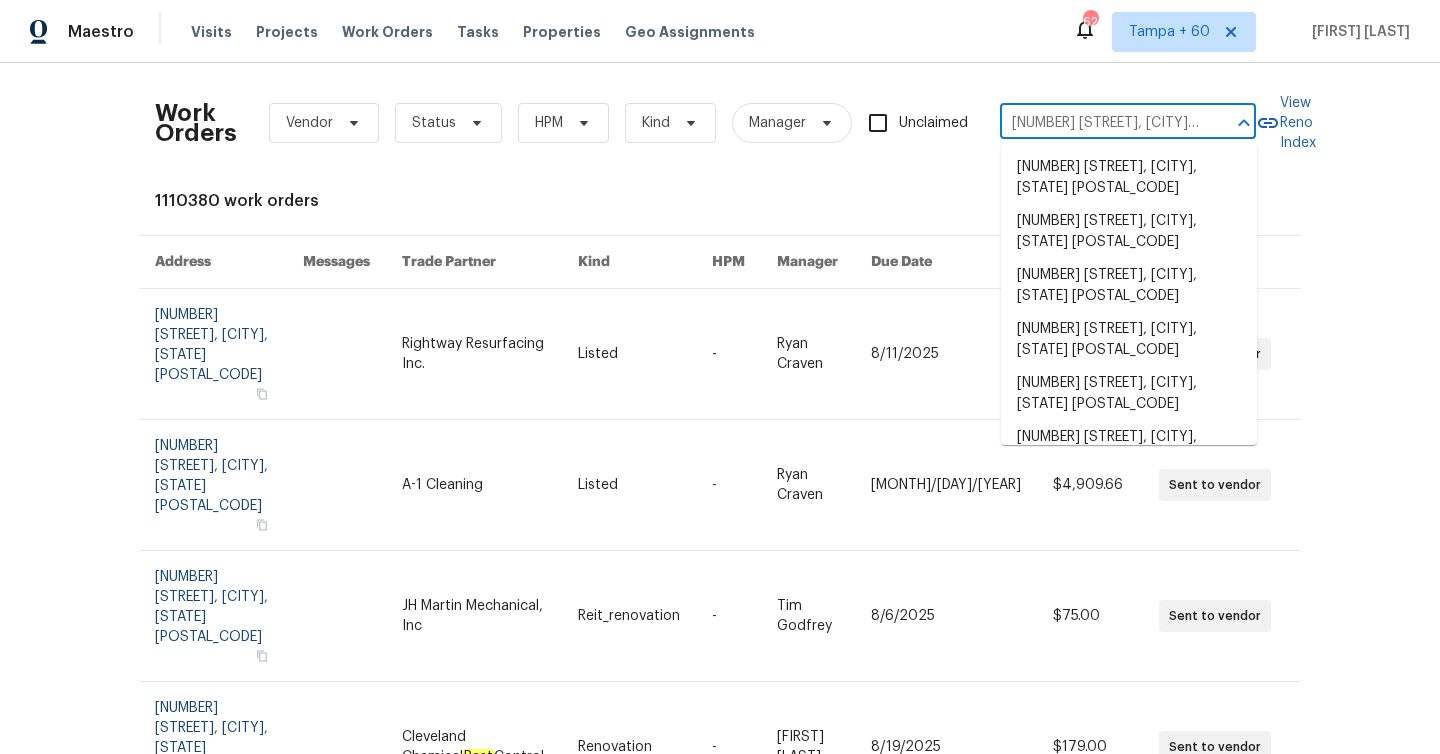scroll, scrollTop: 0, scrollLeft: 137, axis: horizontal 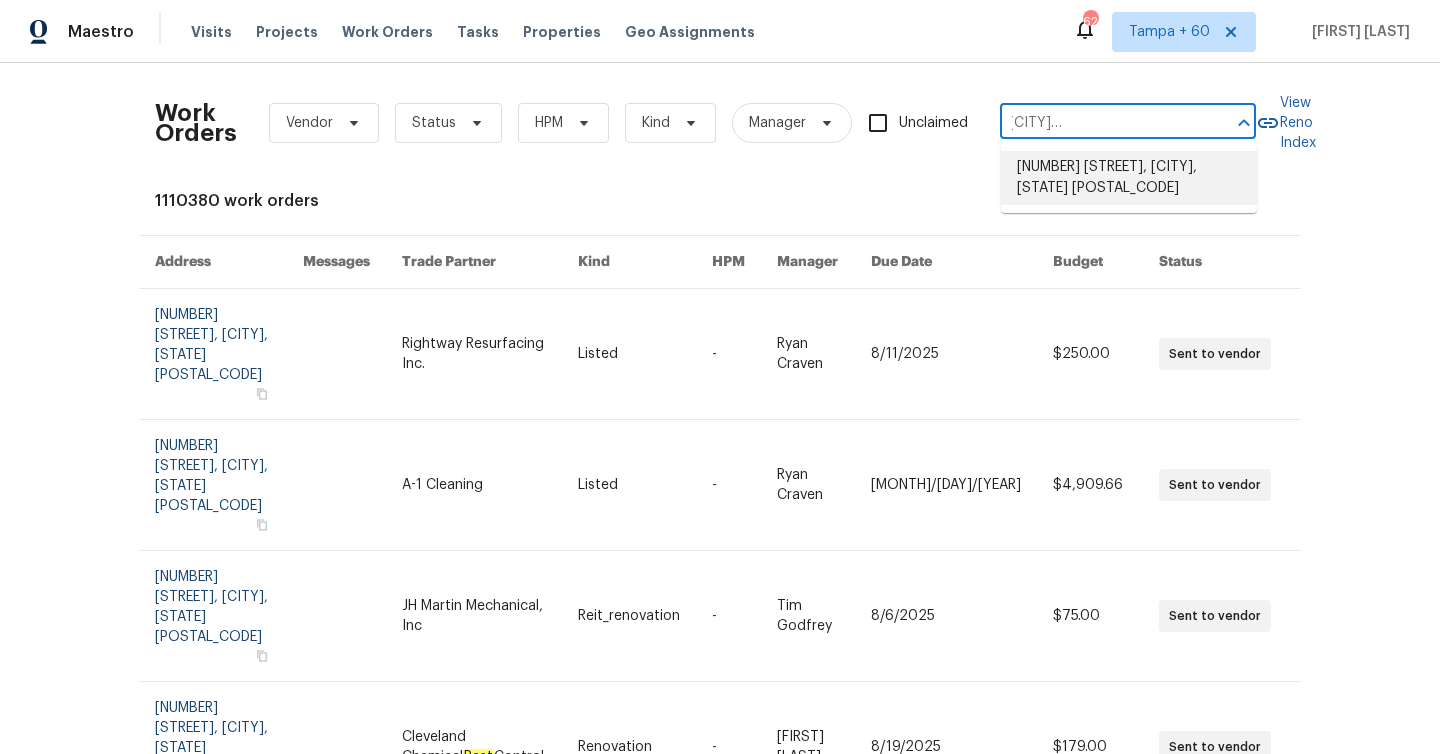 click on "[NUMBER] [STREET], [CITY], [STATE] [POSTAL_CODE]" at bounding box center (1129, 178) 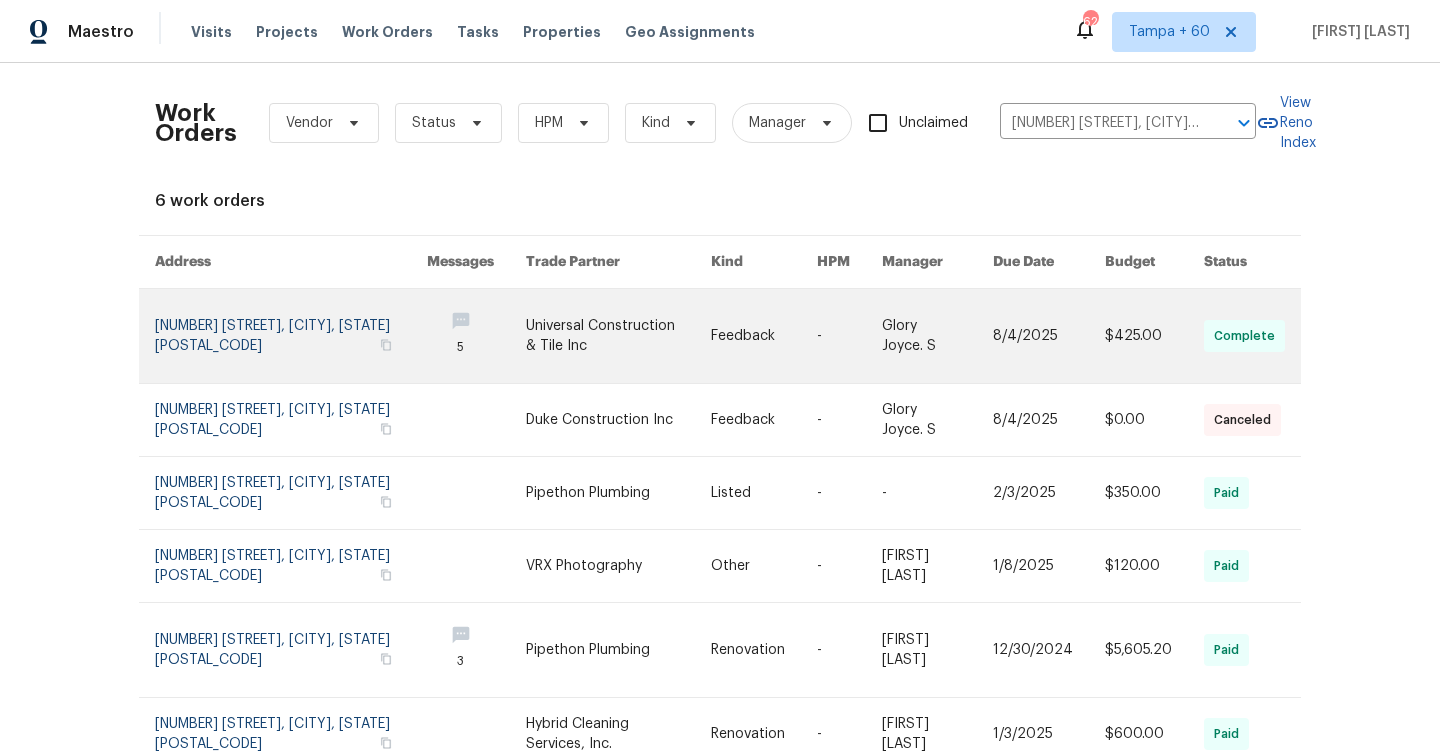click at bounding box center [291, 336] 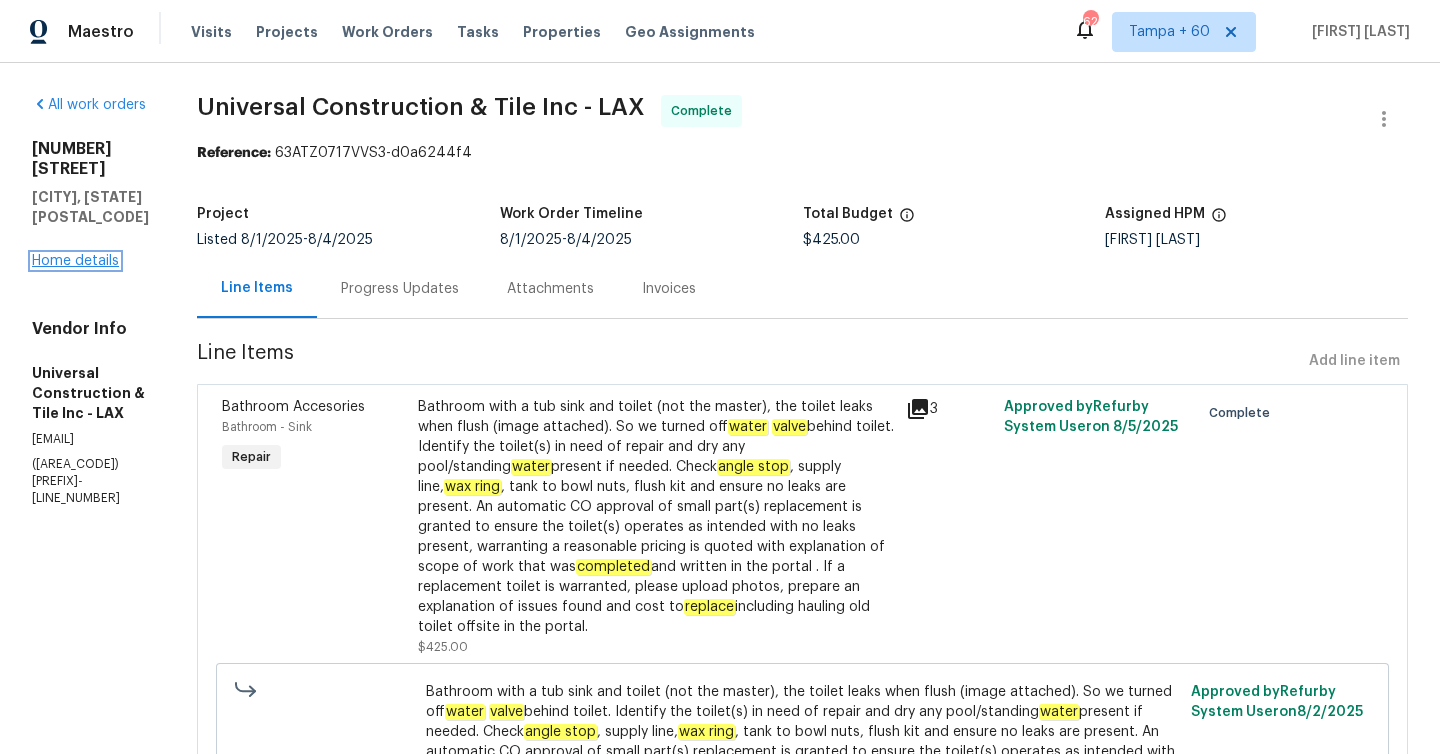 click on "Home details" at bounding box center [75, 261] 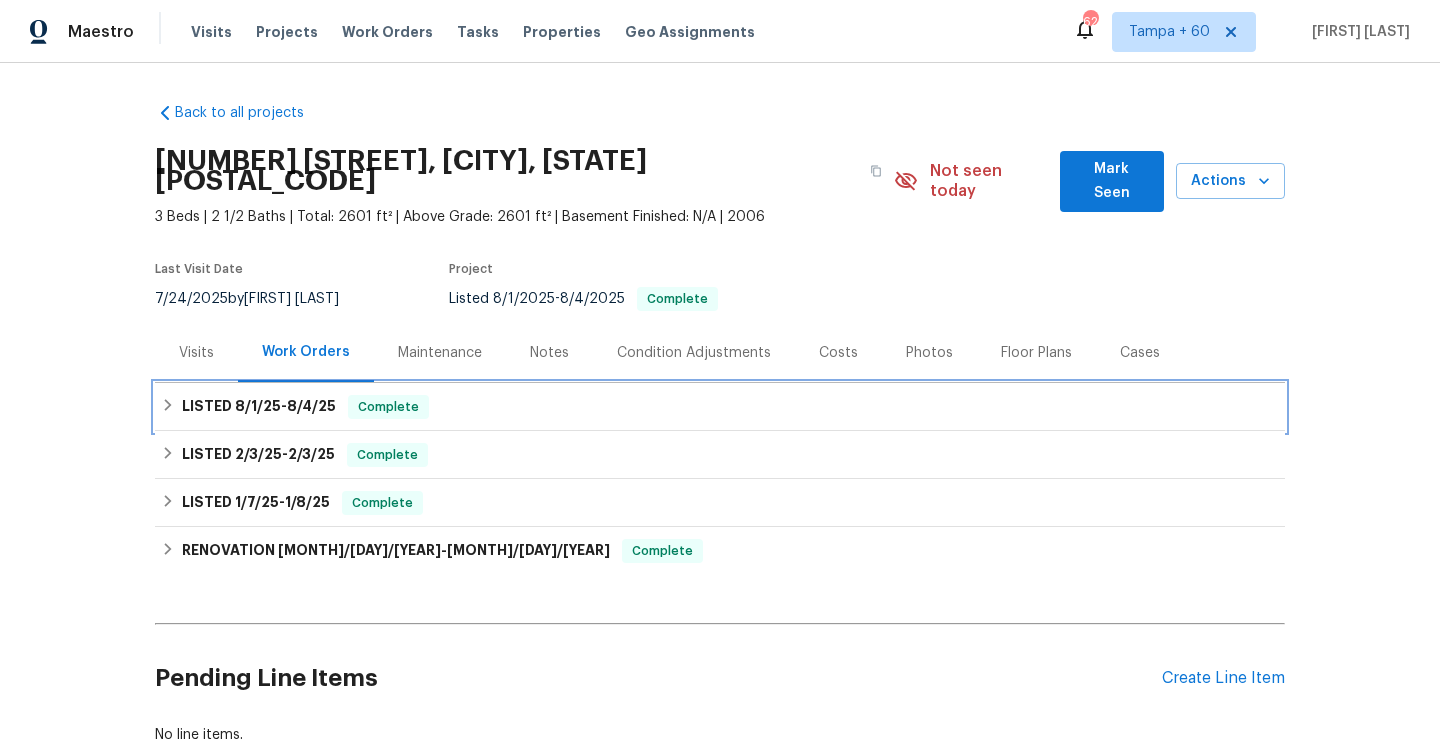 click on "LISTED [MONTH]/[DAY]/[YEAR] - [MONTH]/[DAY]/[YEAR]" at bounding box center [259, 407] 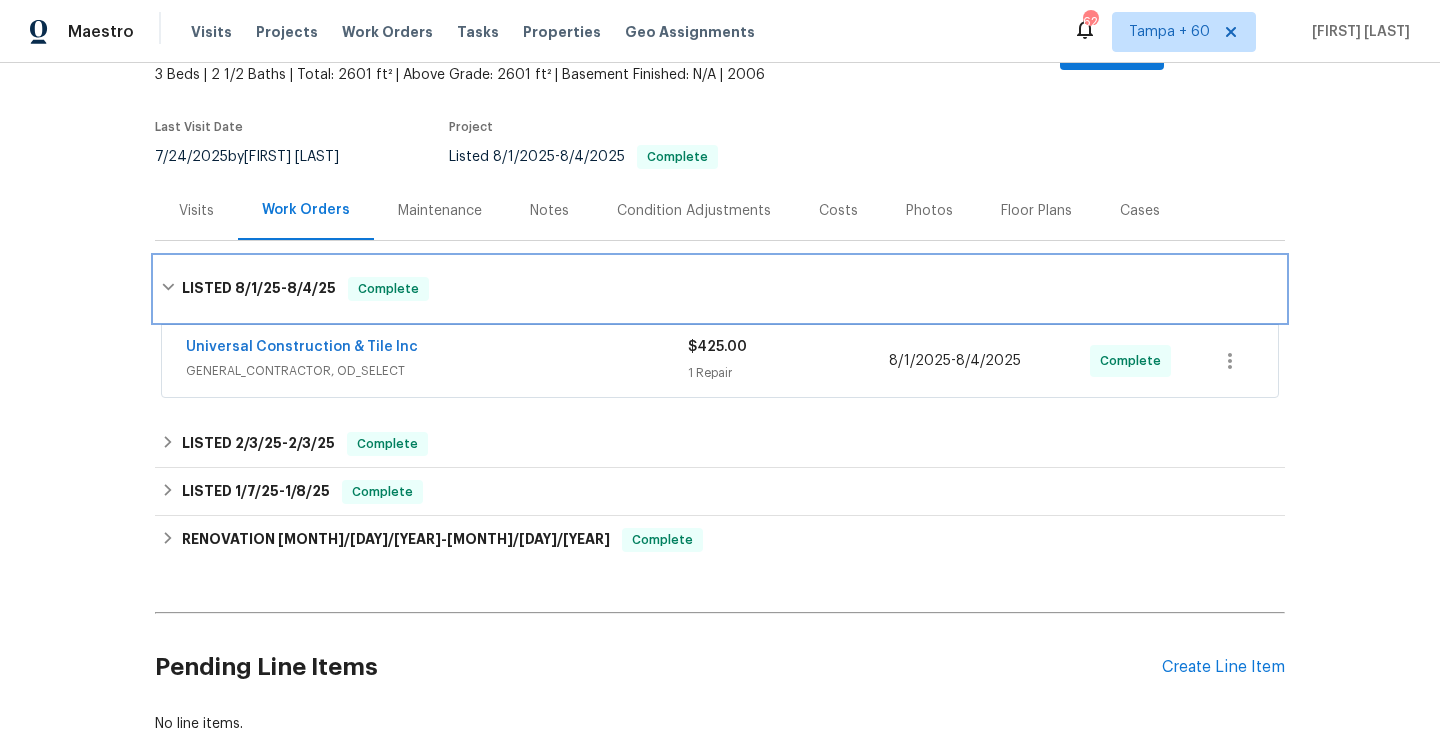 scroll, scrollTop: 144, scrollLeft: 0, axis: vertical 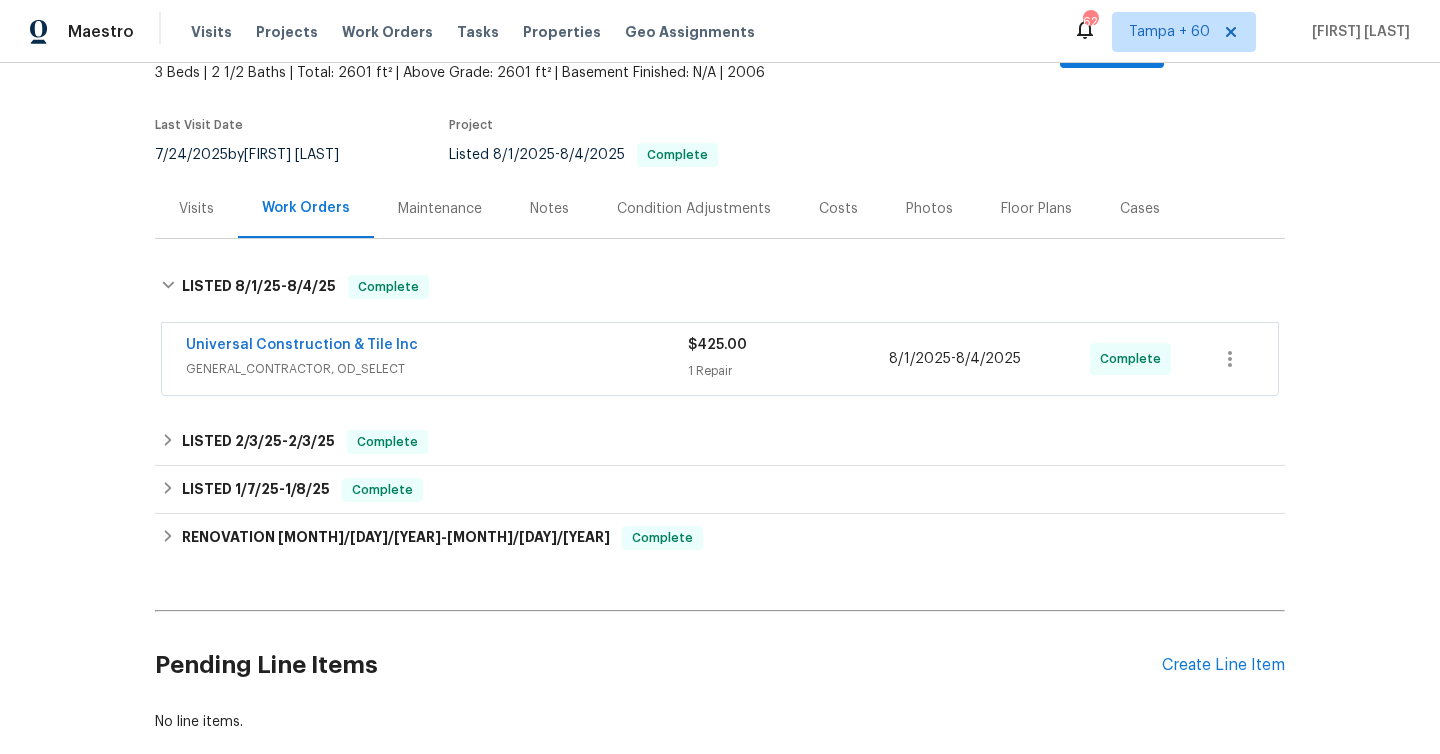 click on "1 Repair" at bounding box center (788, 371) 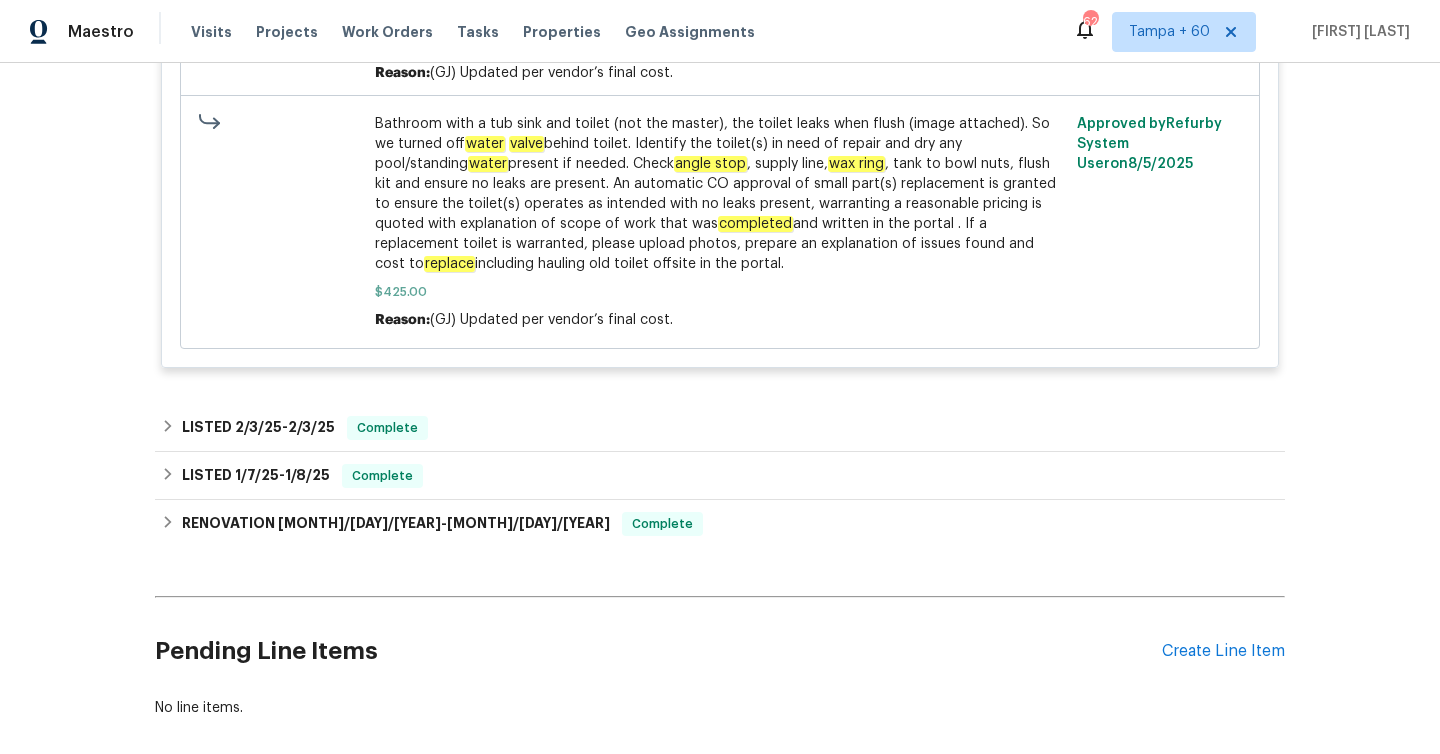 scroll, scrollTop: 1597, scrollLeft: 0, axis: vertical 